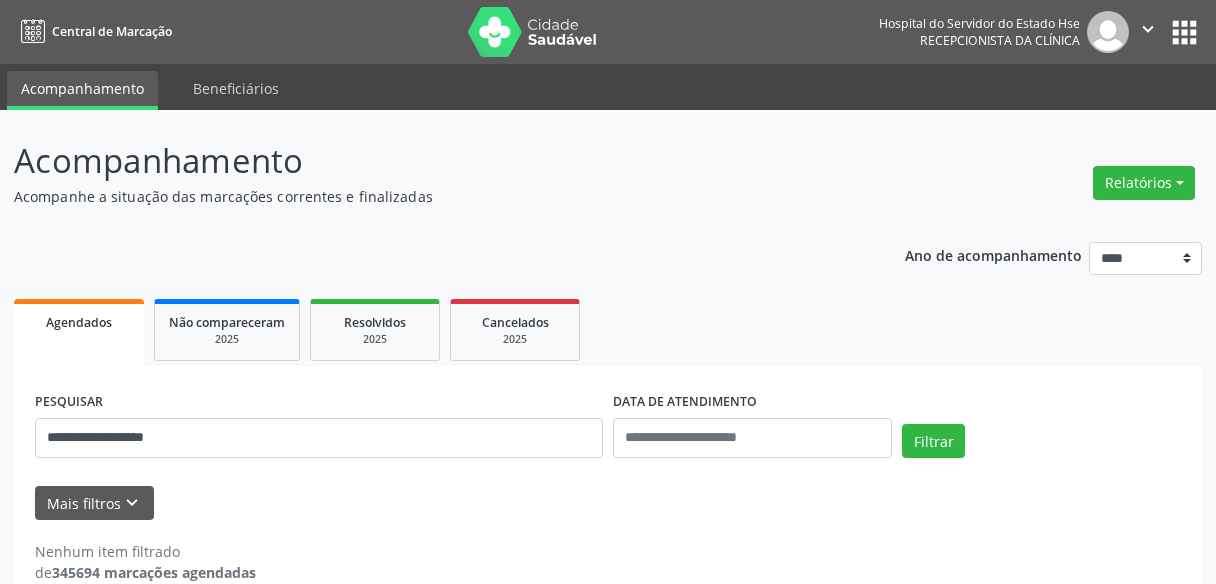 scroll, scrollTop: 33, scrollLeft: 0, axis: vertical 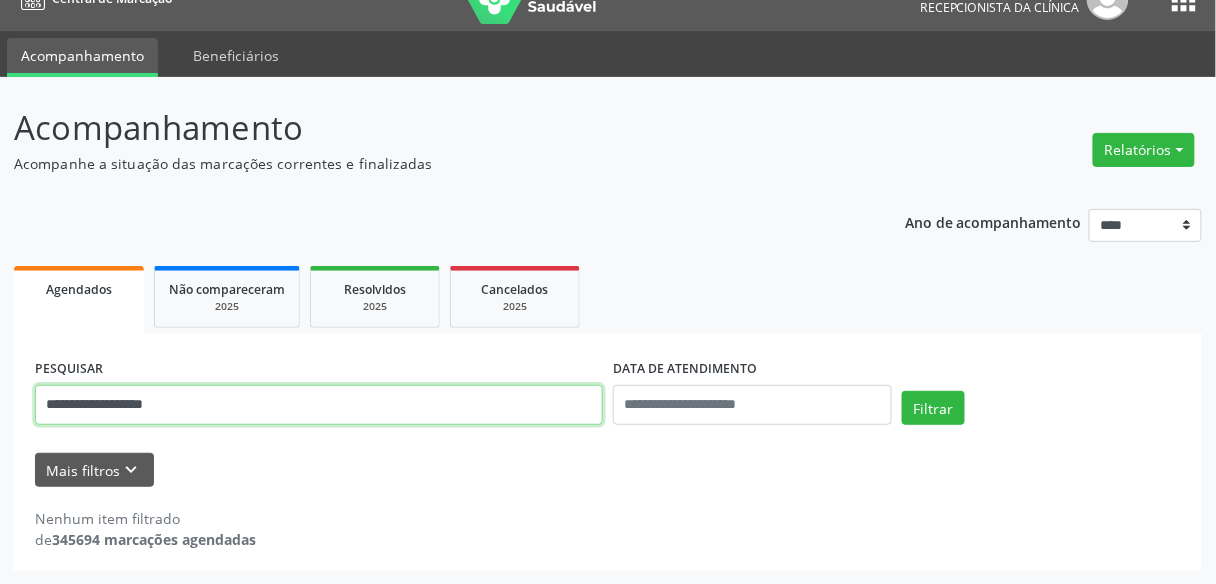 drag, startPoint x: 0, startPoint y: 0, endPoint x: 0, endPoint y: 408, distance: 408 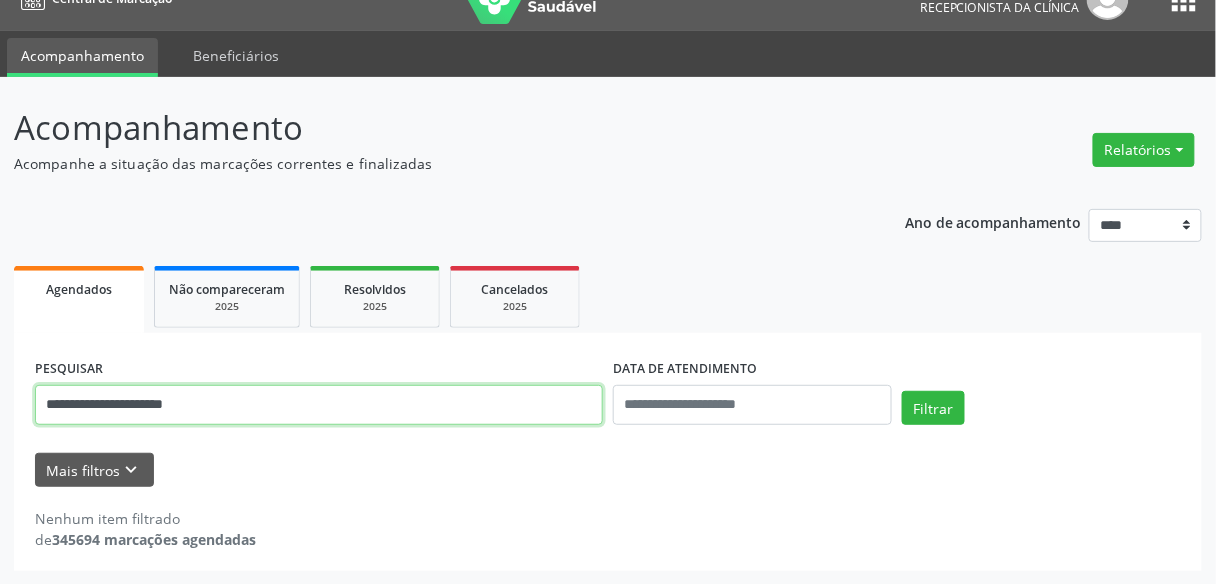 click on "Filtrar" at bounding box center (933, 408) 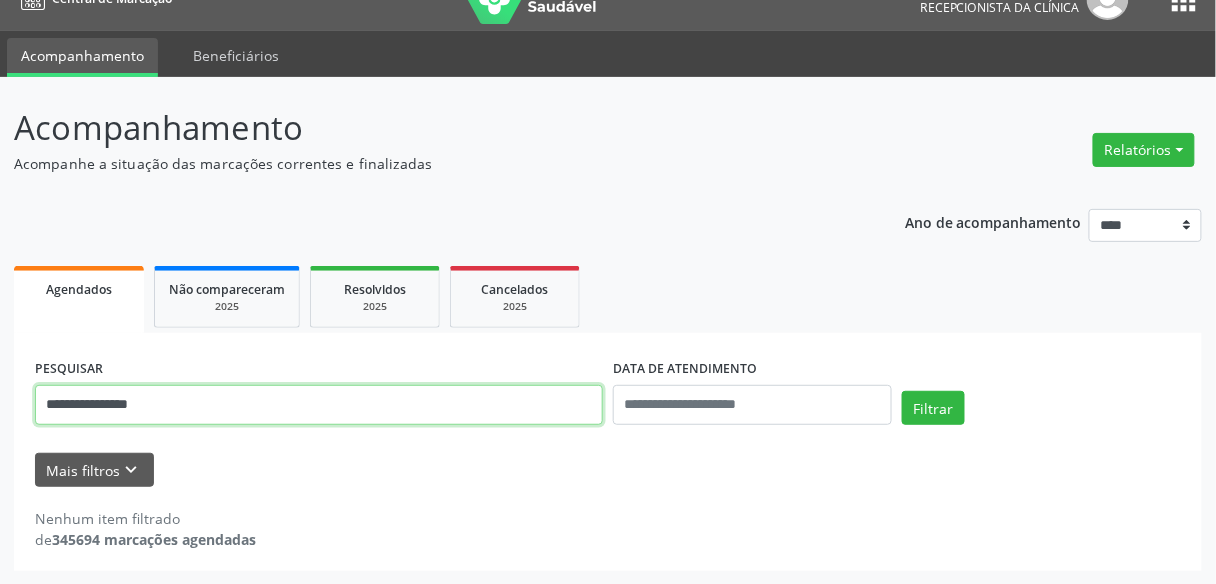 click on "Filtrar" at bounding box center [933, 408] 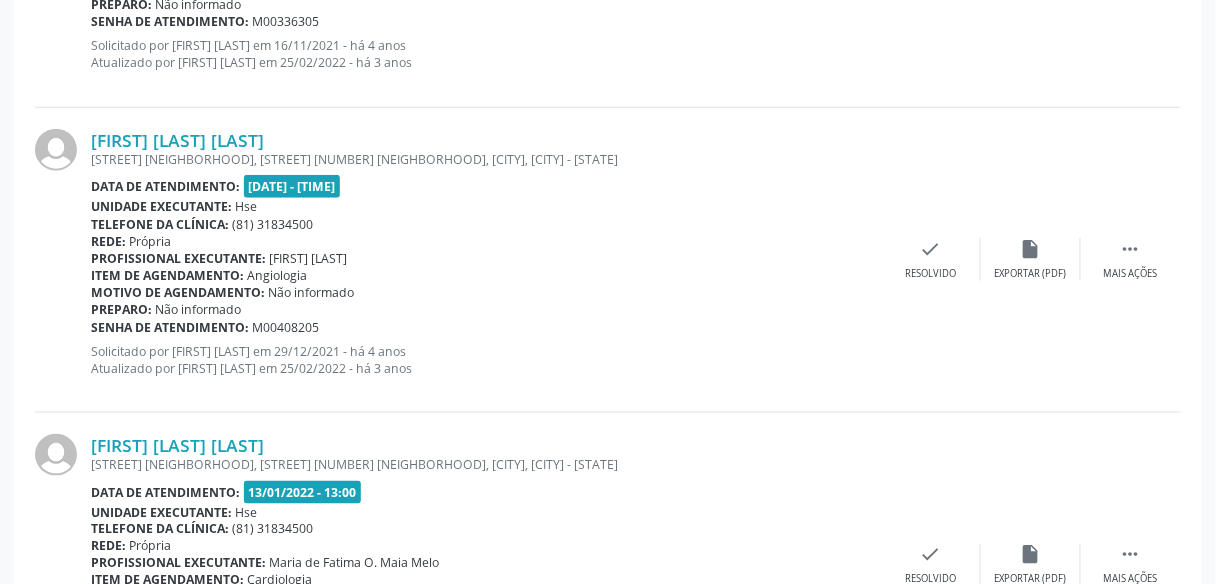 scroll, scrollTop: 2433, scrollLeft: 0, axis: vertical 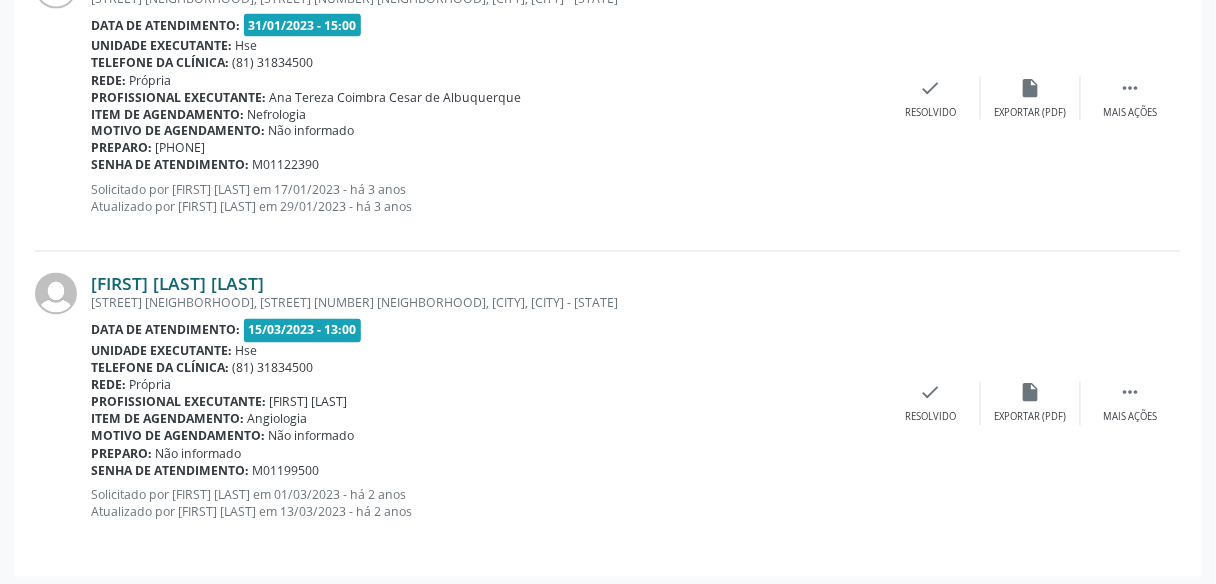 click on "[FIRST] [LAST] [LAST]" at bounding box center [177, 284] 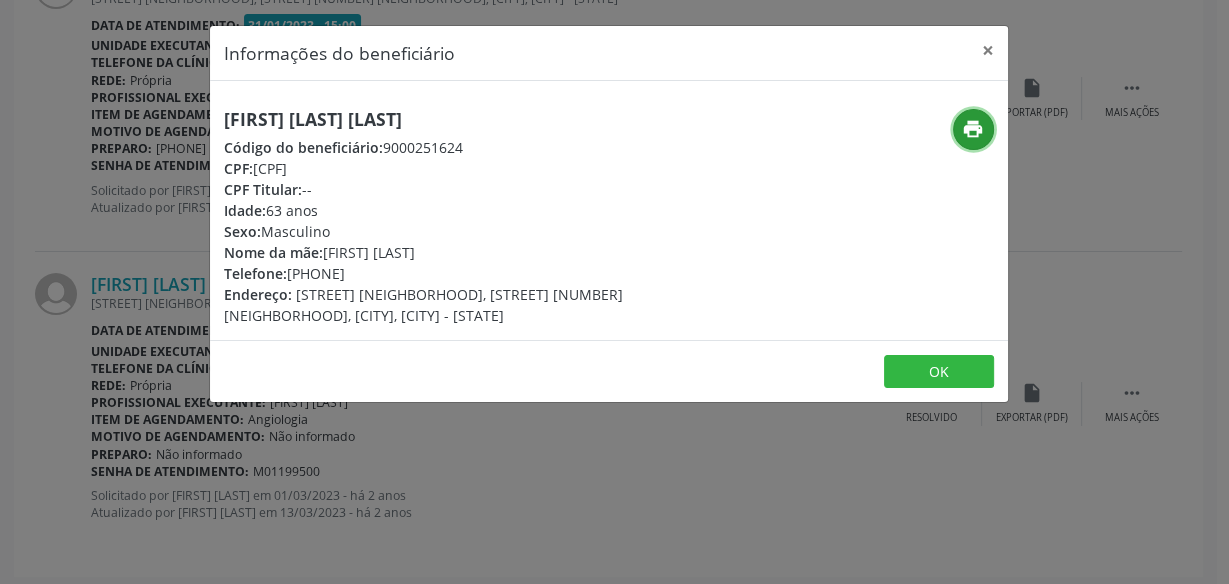 click on "print" at bounding box center (973, 129) 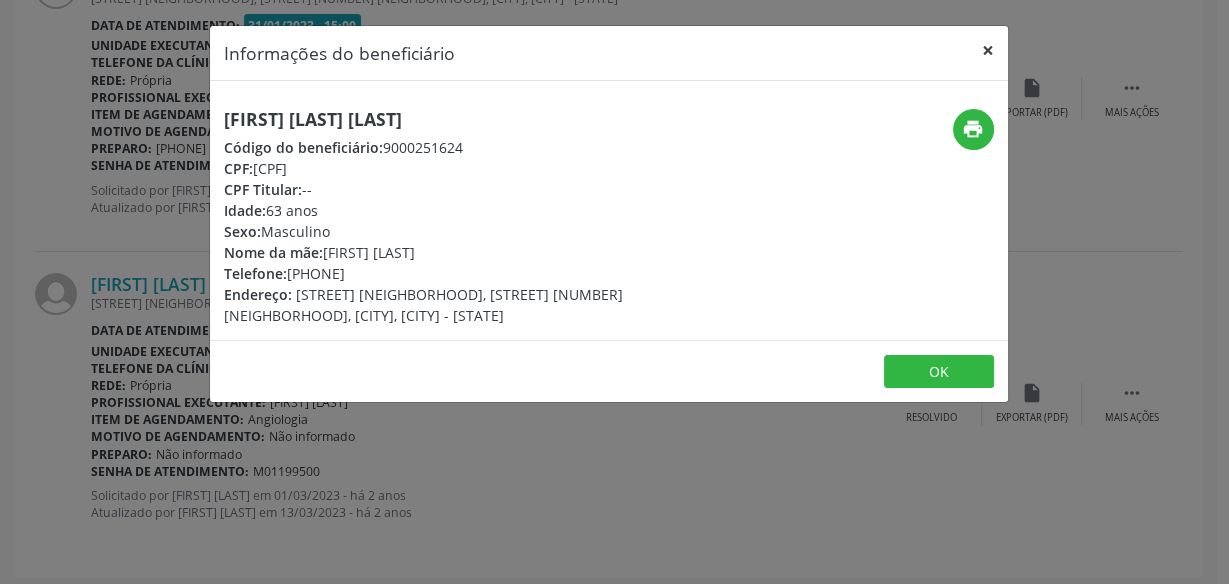 click on "×" at bounding box center (988, 50) 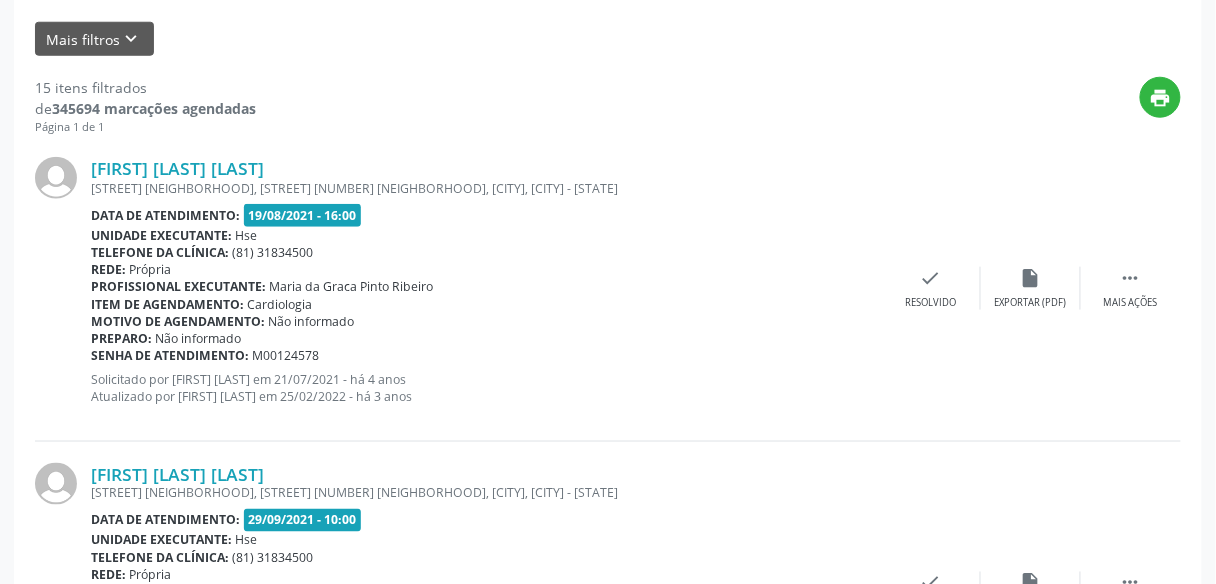 scroll, scrollTop: 144, scrollLeft: 0, axis: vertical 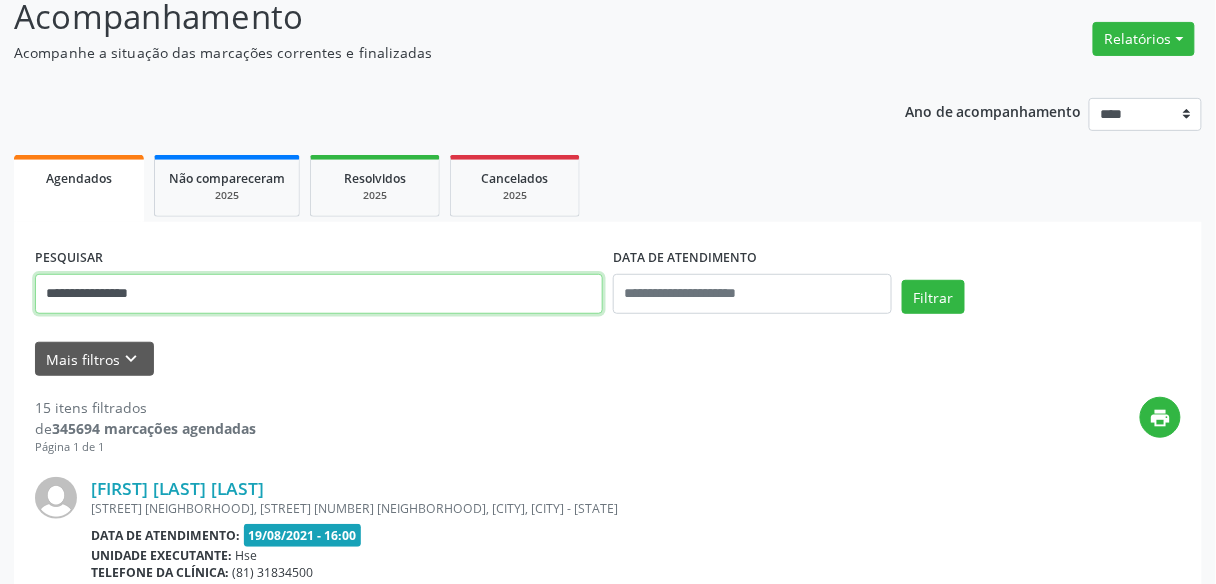 click on "**********" at bounding box center (319, 294) 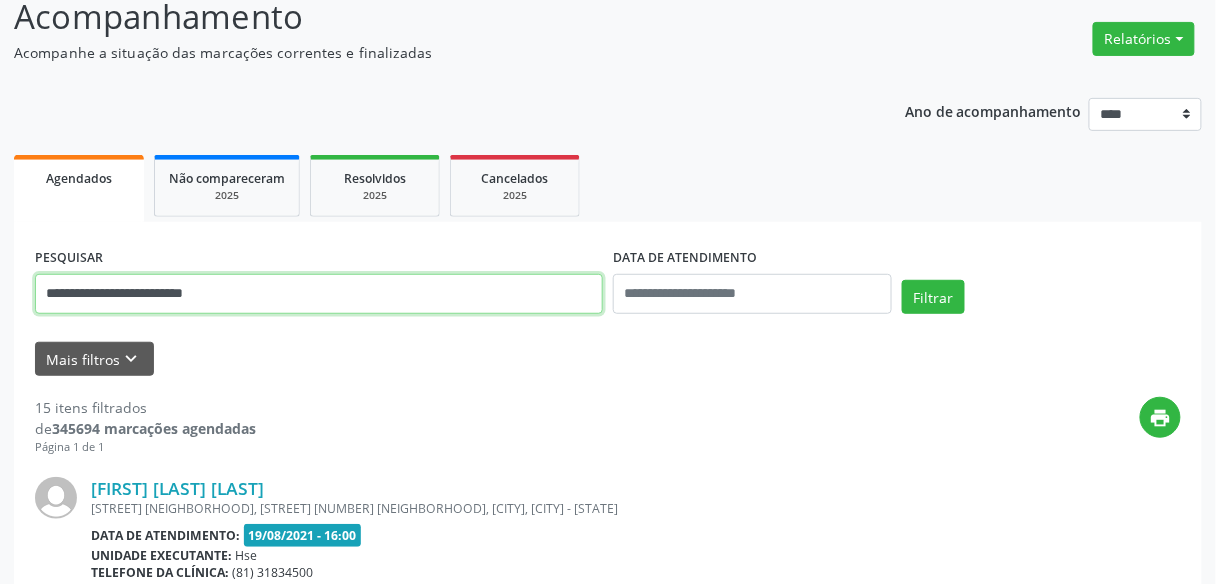 type on "**********" 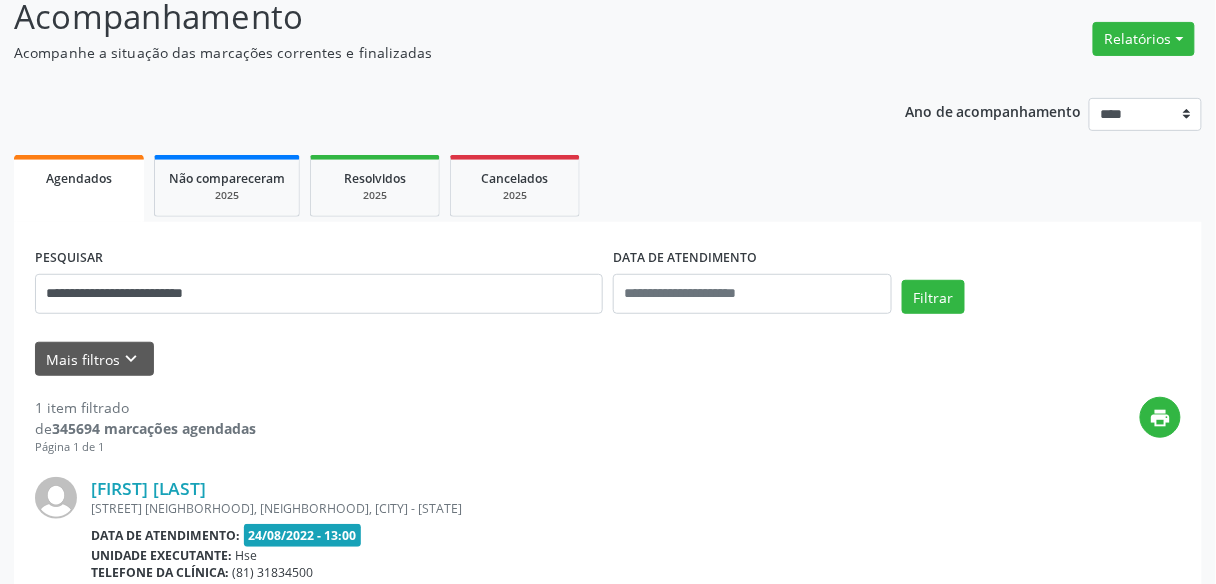 scroll, scrollTop: 355, scrollLeft: 0, axis: vertical 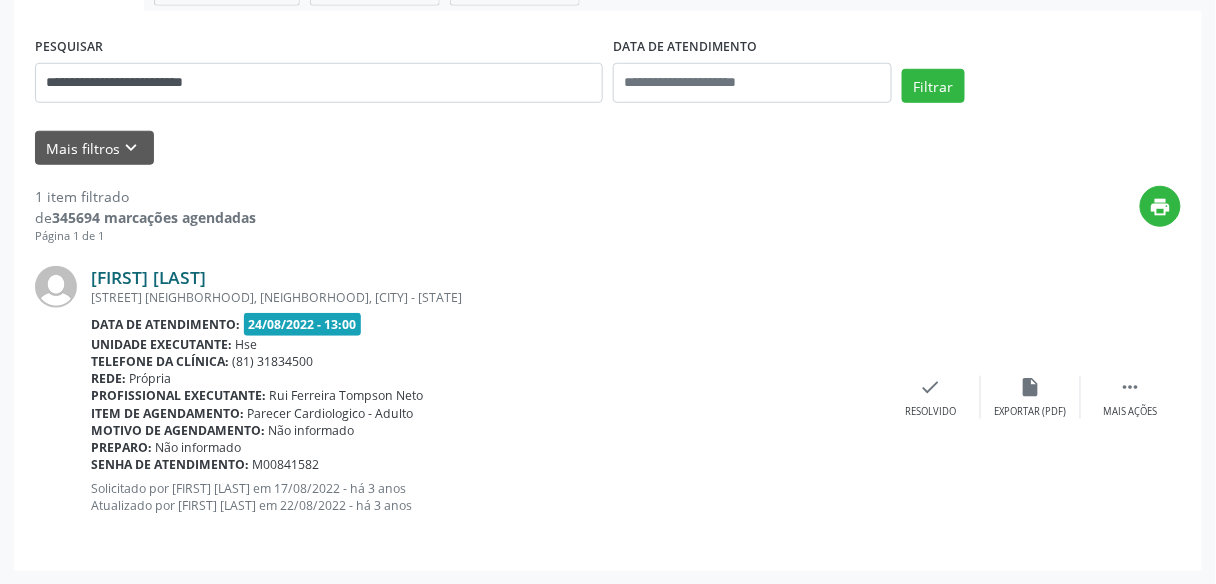 click on "[FIRST] [LAST]" at bounding box center [148, 277] 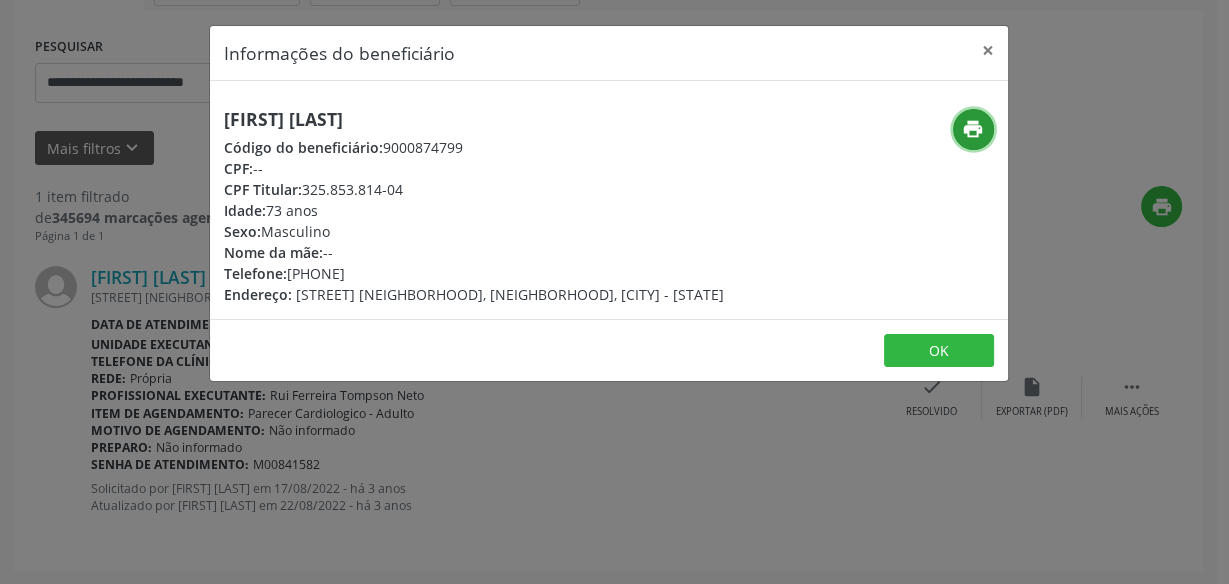 click on "print" at bounding box center [973, 129] 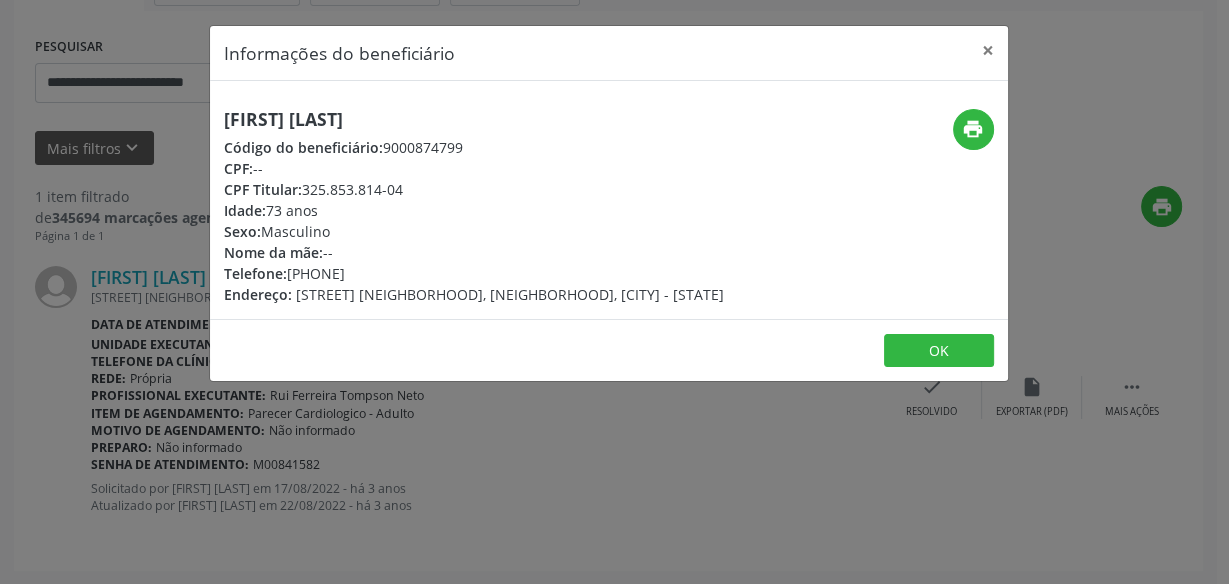 drag, startPoint x: 558, startPoint y: 110, endPoint x: 213, endPoint y: 117, distance: 345.071 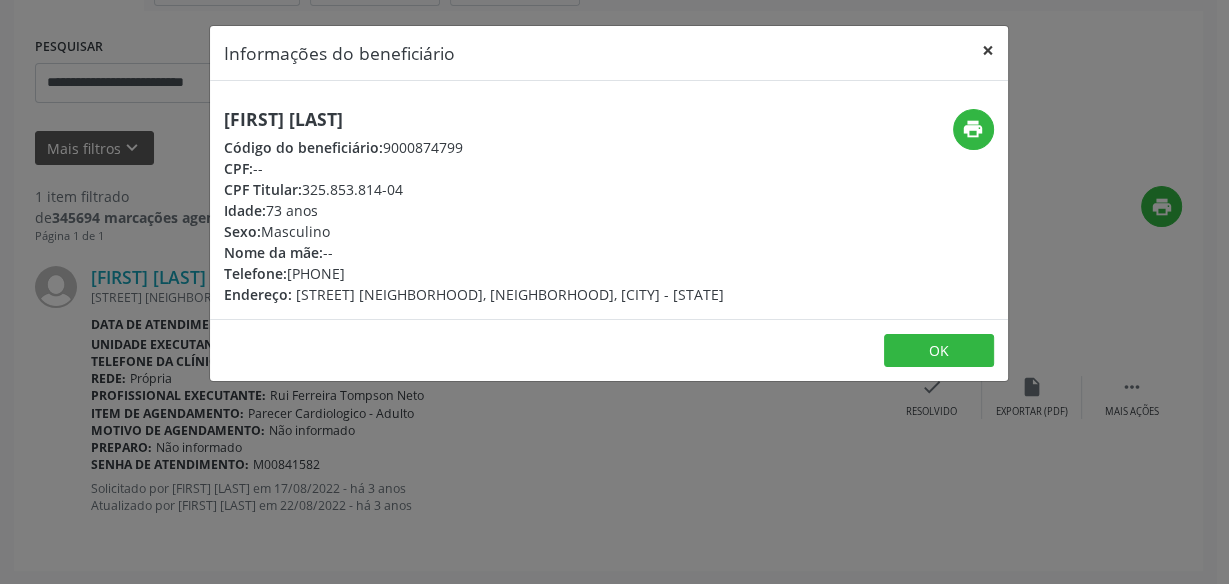click on "×" at bounding box center (988, 50) 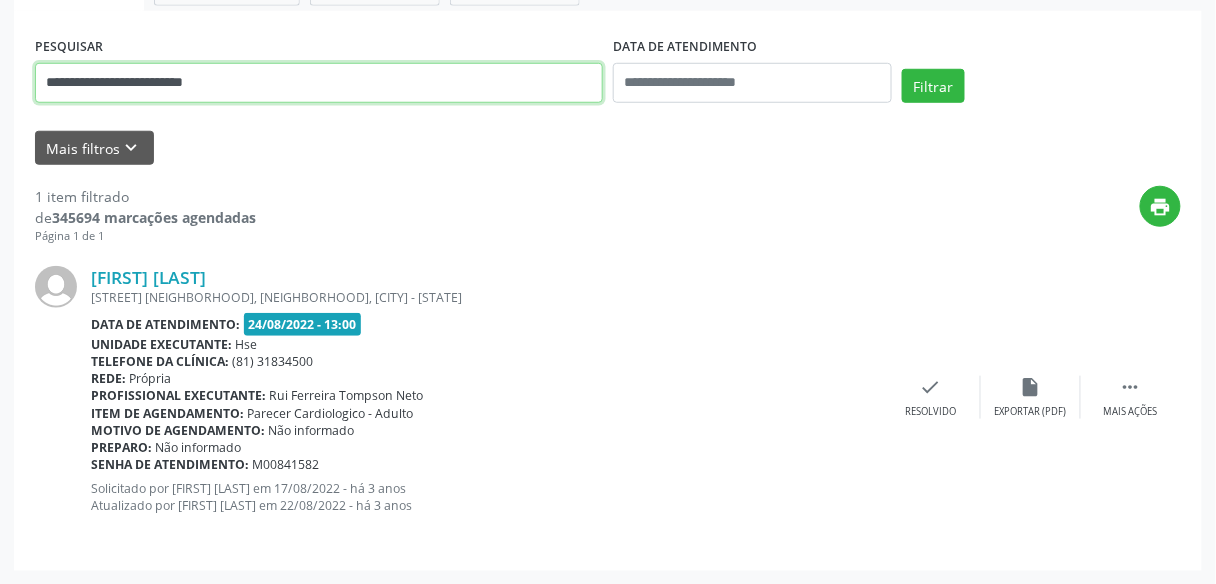 drag, startPoint x: 256, startPoint y: 80, endPoint x: 0, endPoint y: 80, distance: 256 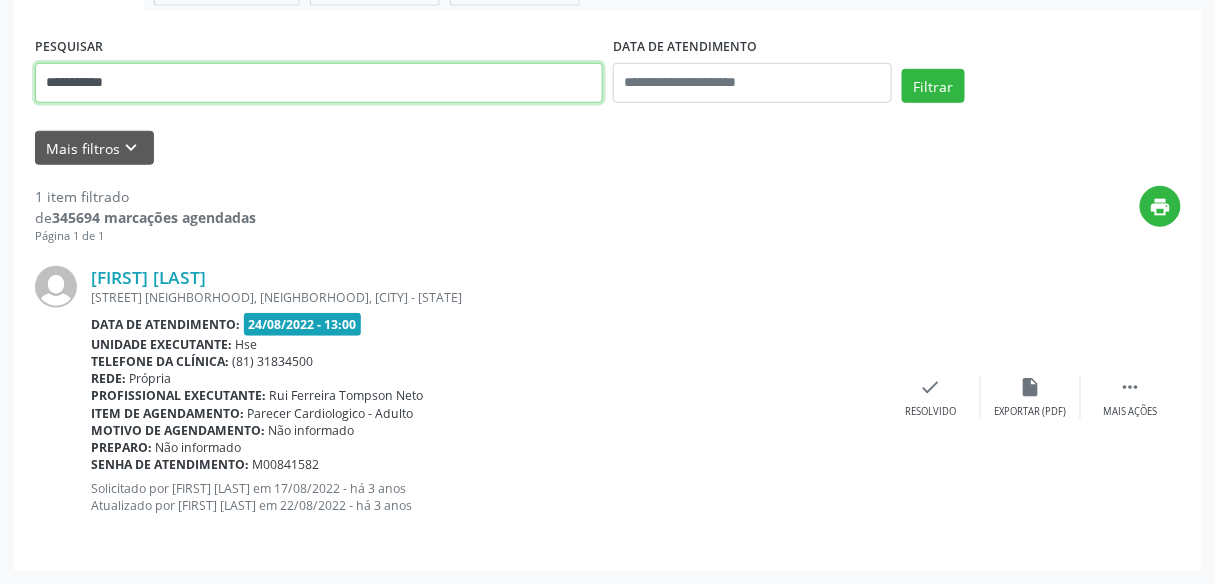 click on "Filtrar" at bounding box center (933, 86) 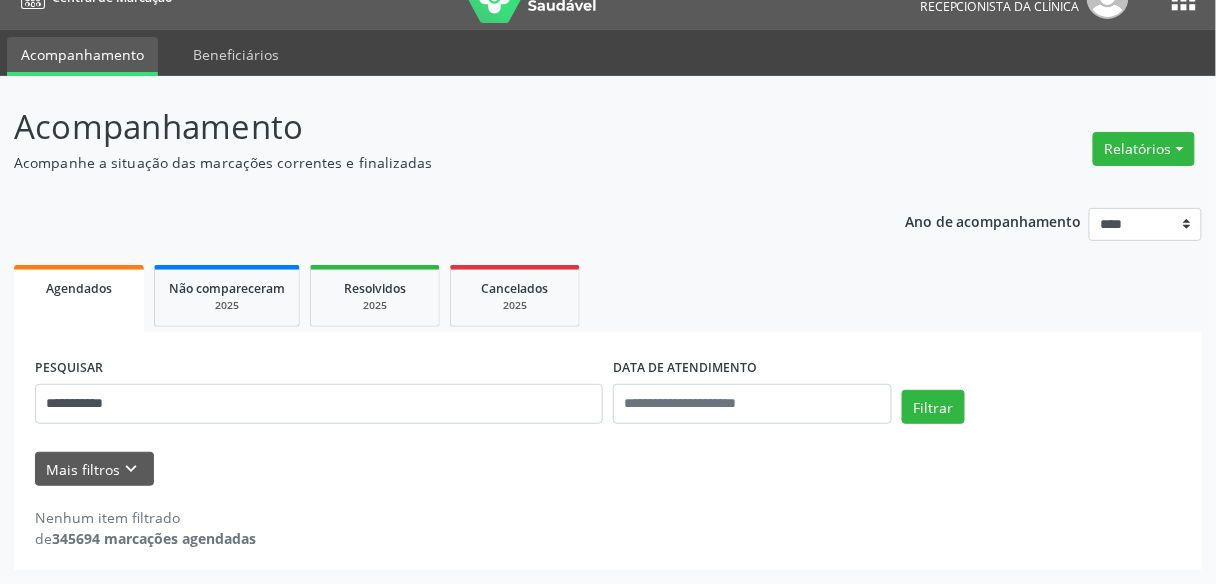 scroll, scrollTop: 33, scrollLeft: 0, axis: vertical 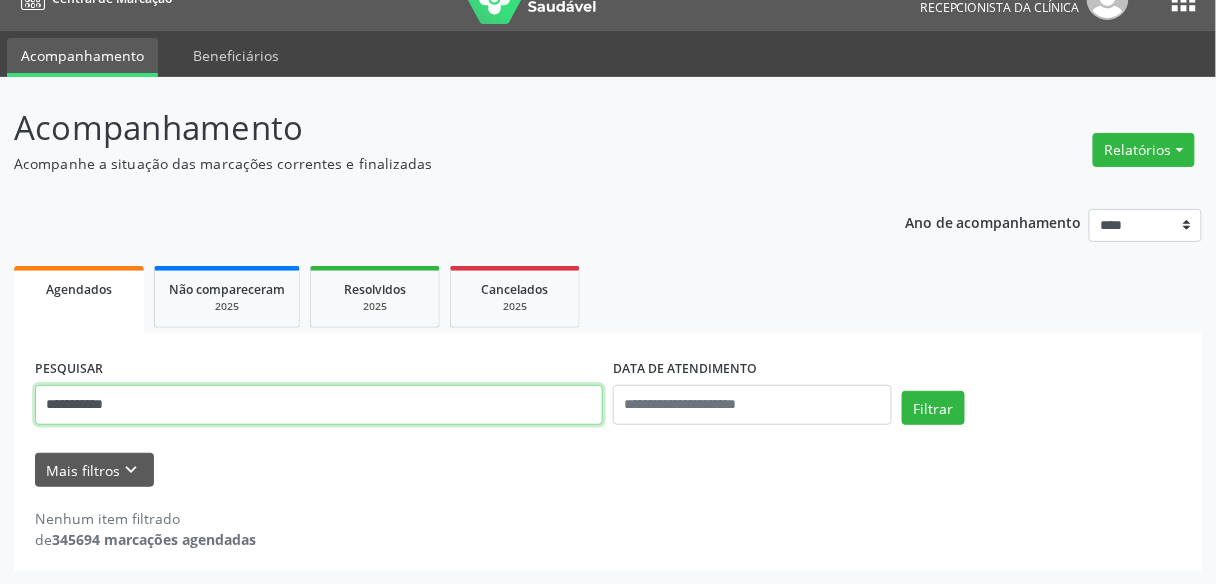 drag, startPoint x: 142, startPoint y: 409, endPoint x: 6, endPoint y: 390, distance: 137.32079 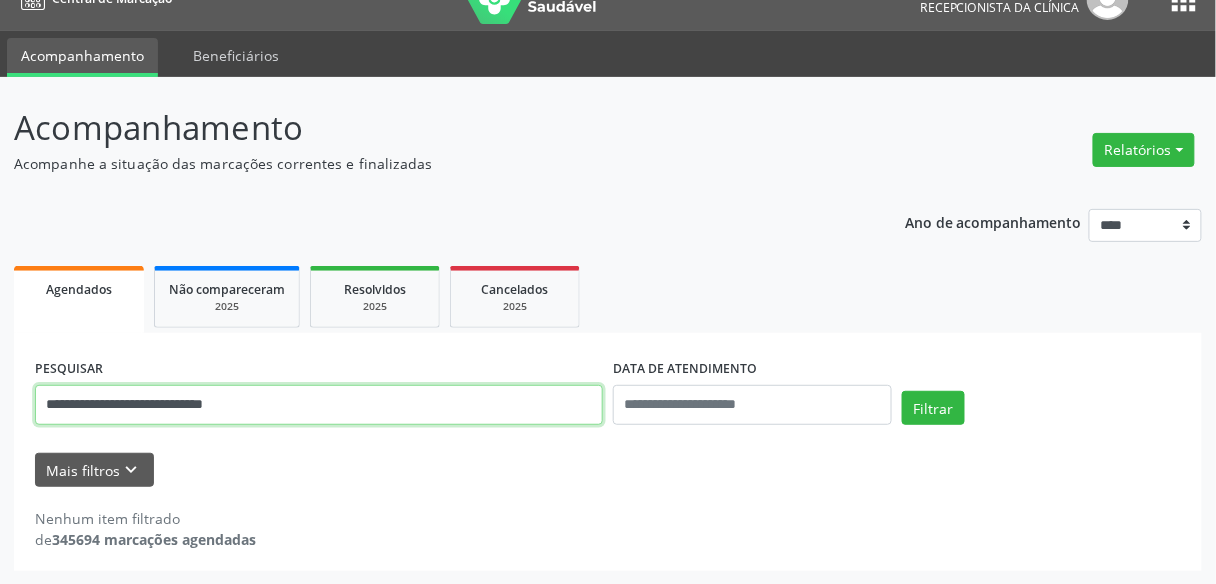 click on "Filtrar" at bounding box center (933, 408) 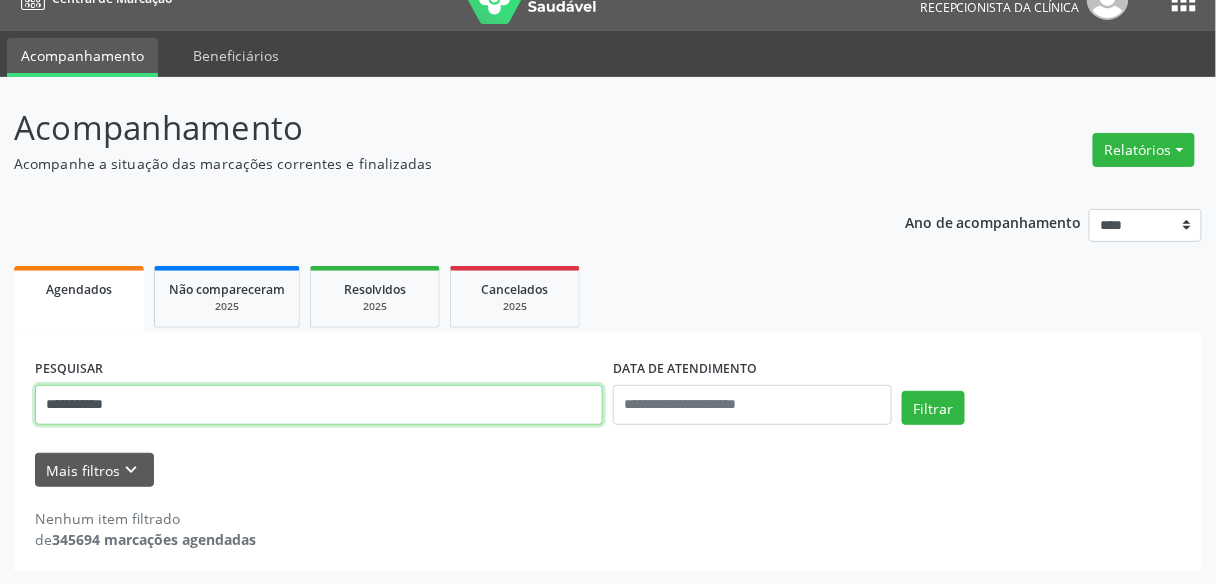 click on "Filtrar" at bounding box center [933, 408] 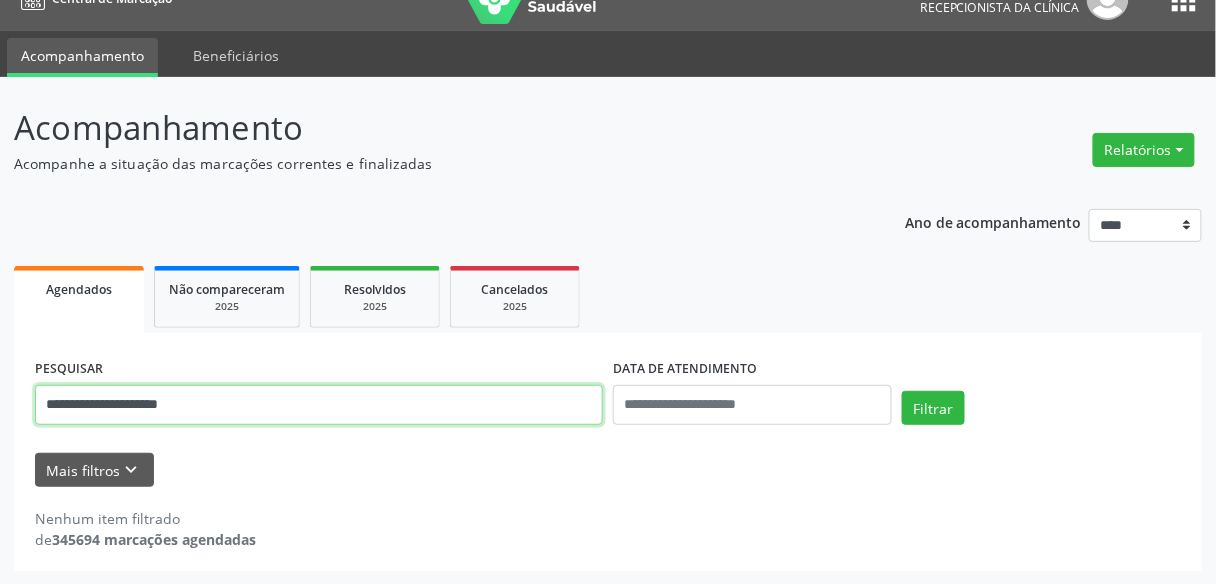 click on "Filtrar" at bounding box center (933, 408) 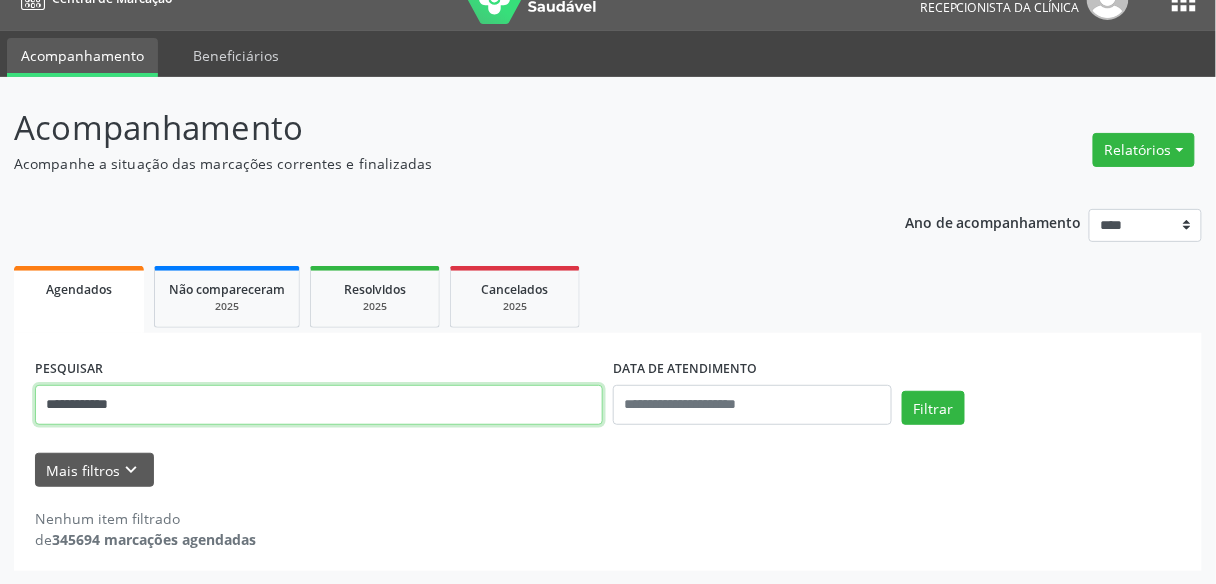 click on "Filtrar" at bounding box center [933, 408] 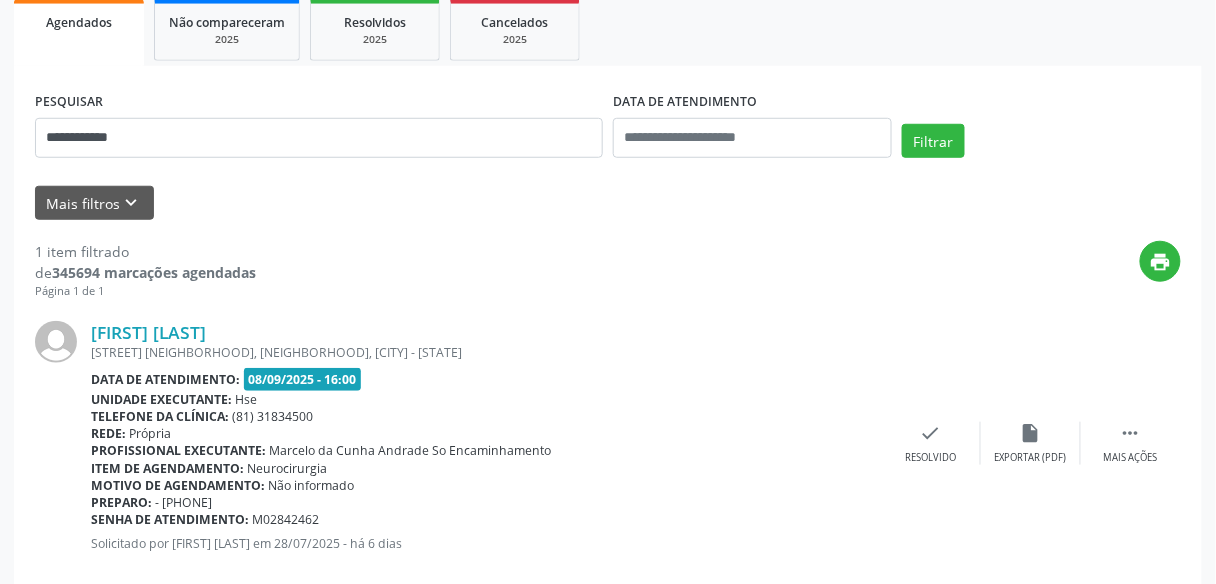 scroll, scrollTop: 337, scrollLeft: 0, axis: vertical 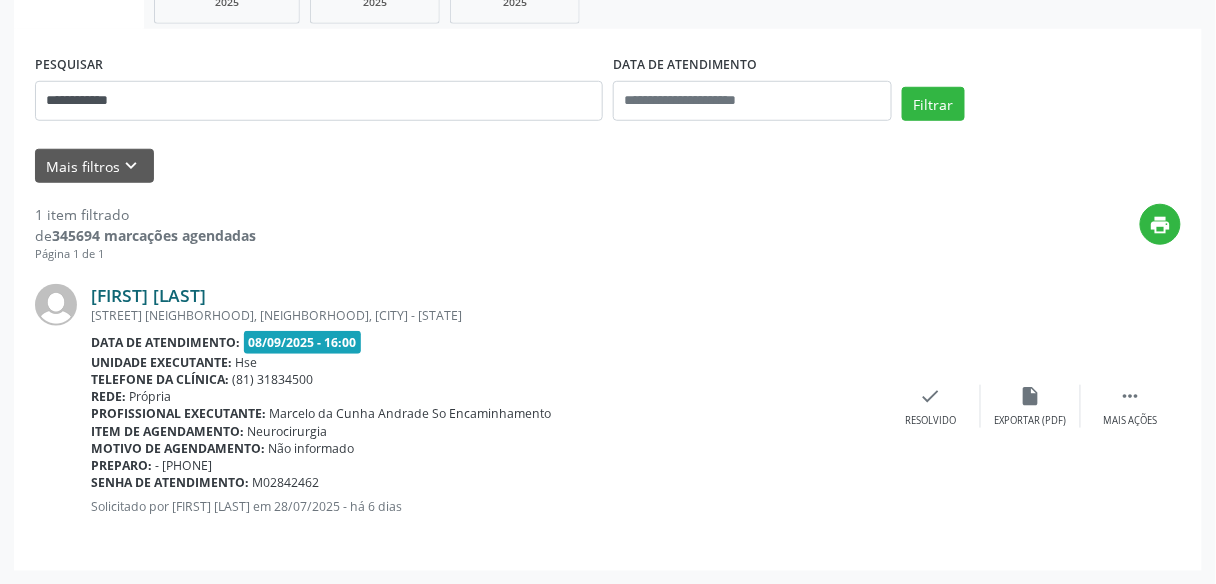 click on "[FIRST] [LAST]" at bounding box center [148, 295] 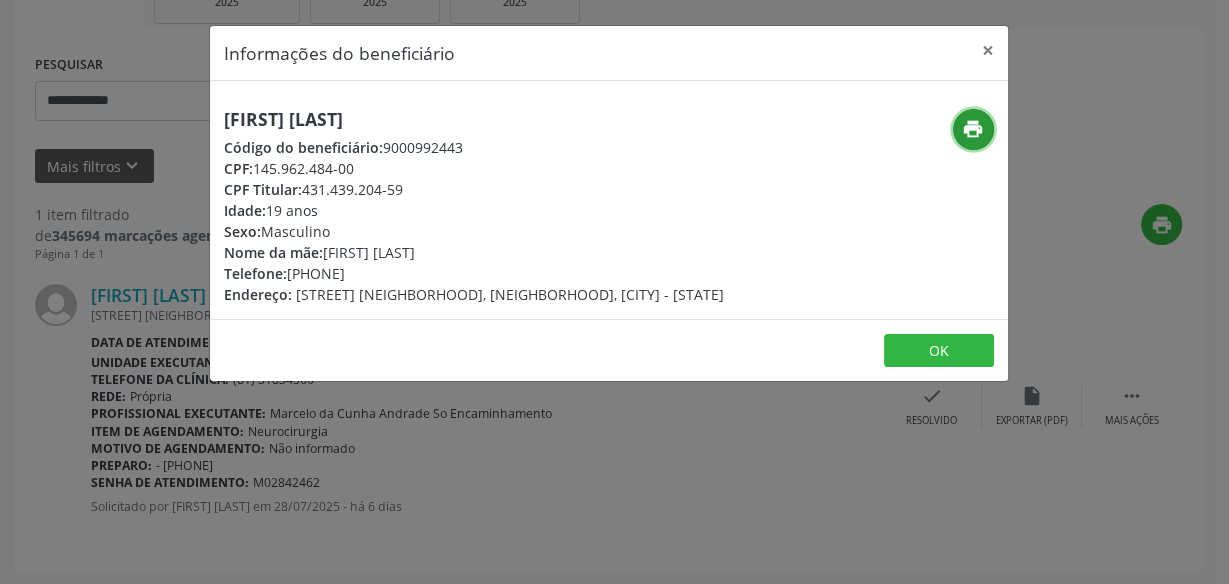 click on "print" at bounding box center [973, 129] 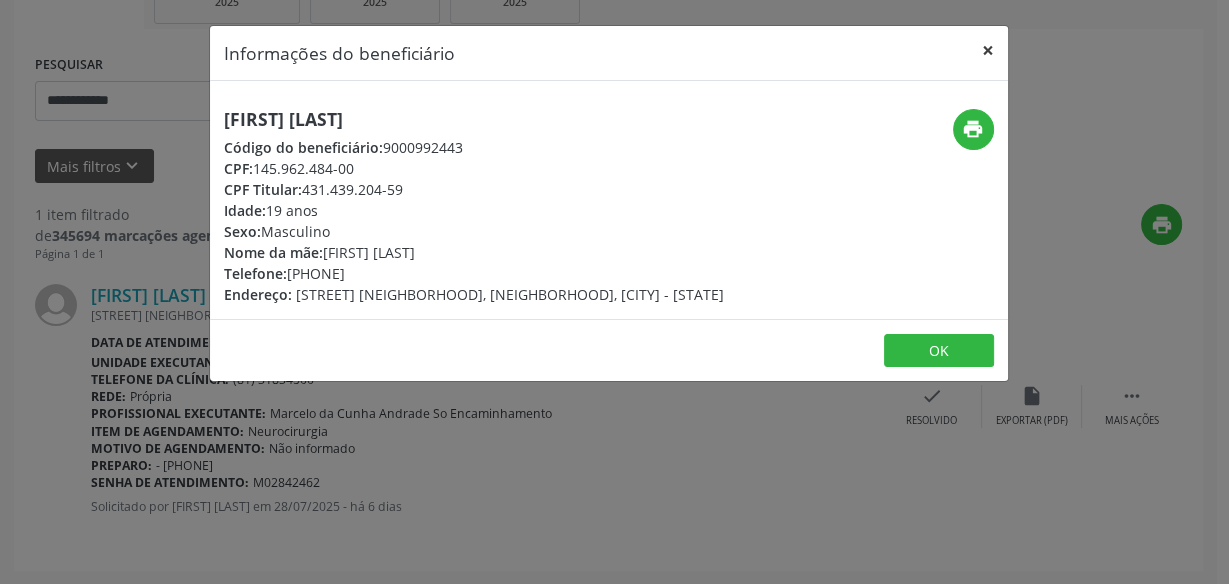 click on "×" at bounding box center [988, 50] 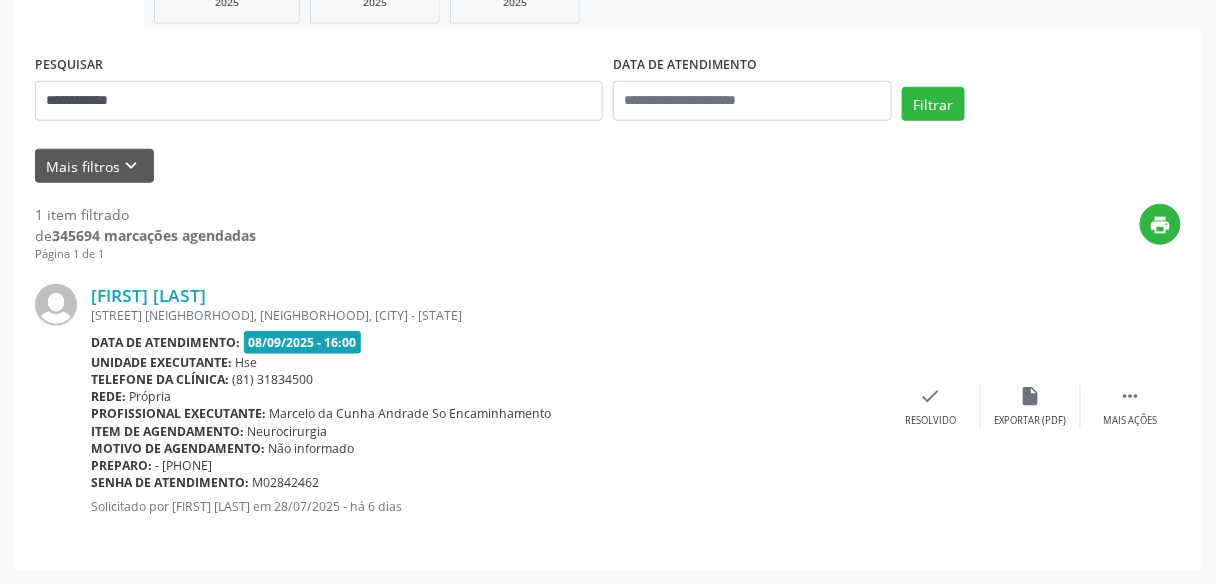 drag, startPoint x: 298, startPoint y: 295, endPoint x: 88, endPoint y: 298, distance: 210.02142 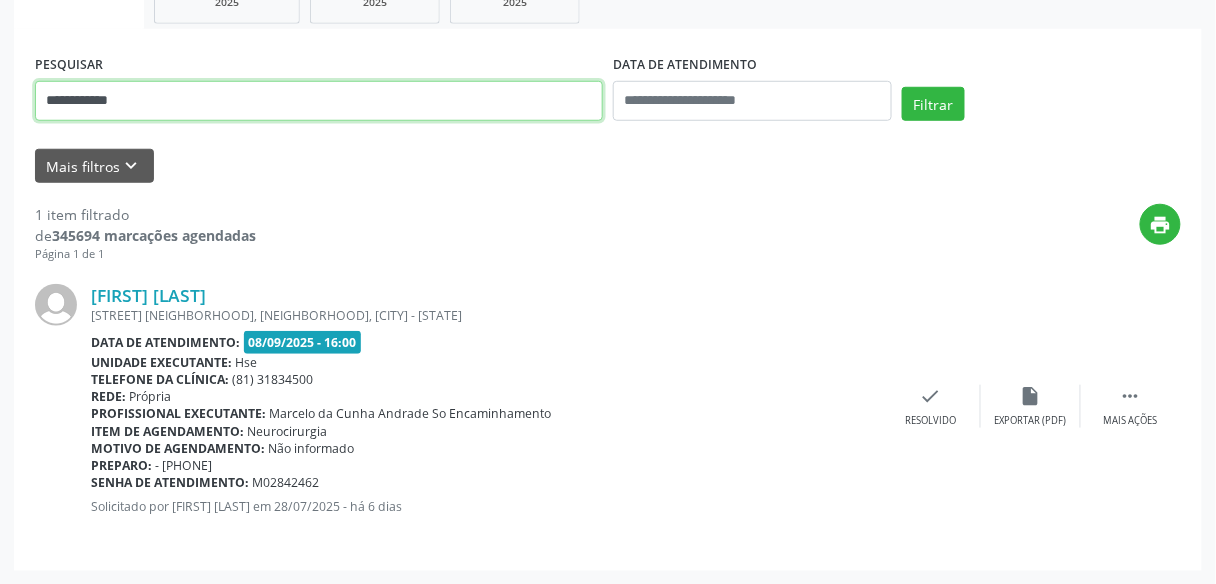 drag, startPoint x: 192, startPoint y: 105, endPoint x: 0, endPoint y: 82, distance: 193.3727 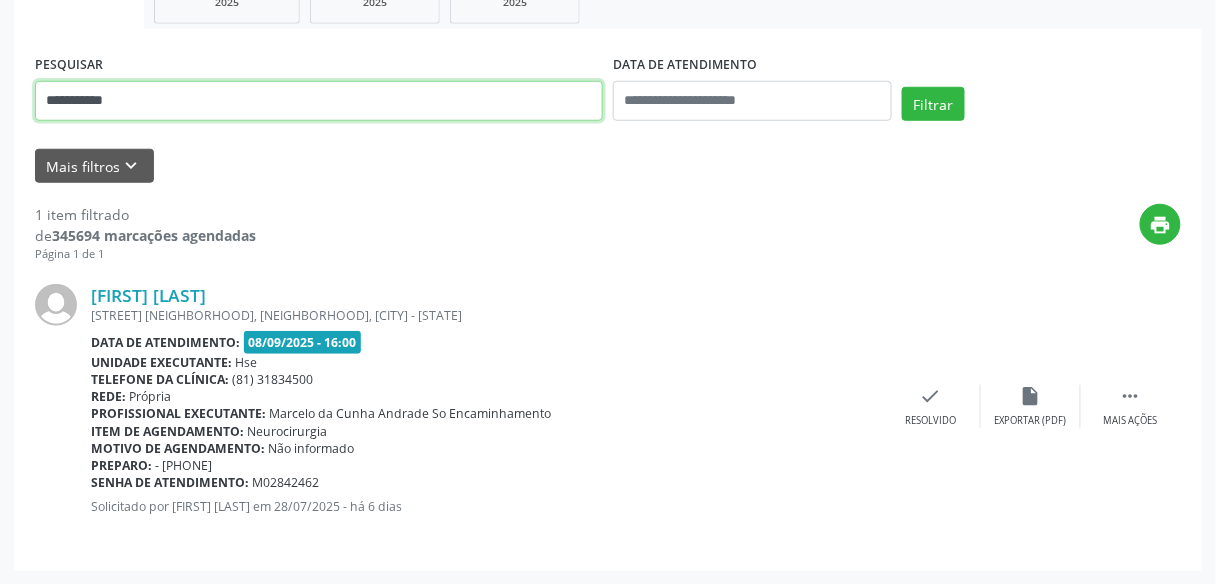 click on "Filtrar" at bounding box center [933, 104] 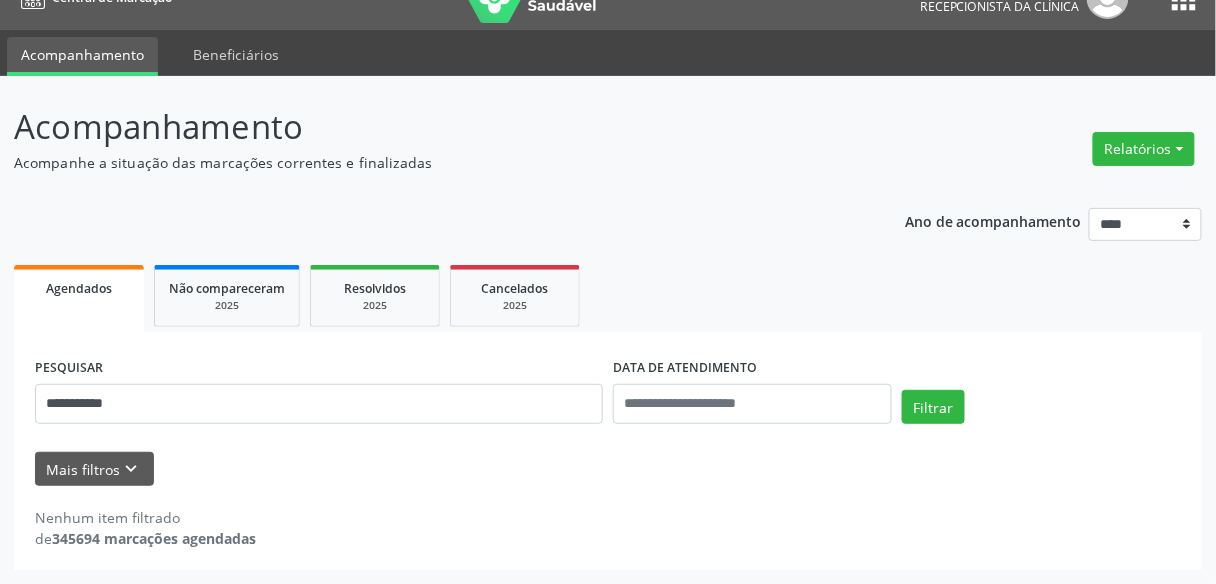 scroll, scrollTop: 33, scrollLeft: 0, axis: vertical 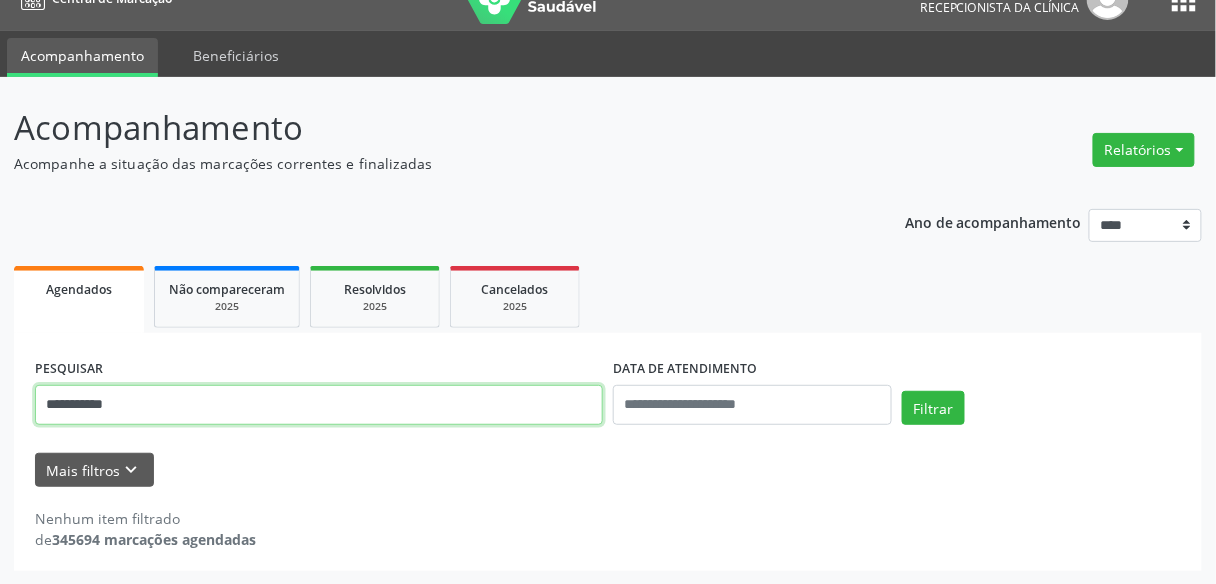 drag, startPoint x: 173, startPoint y: 405, endPoint x: 0, endPoint y: 382, distance: 174.5222 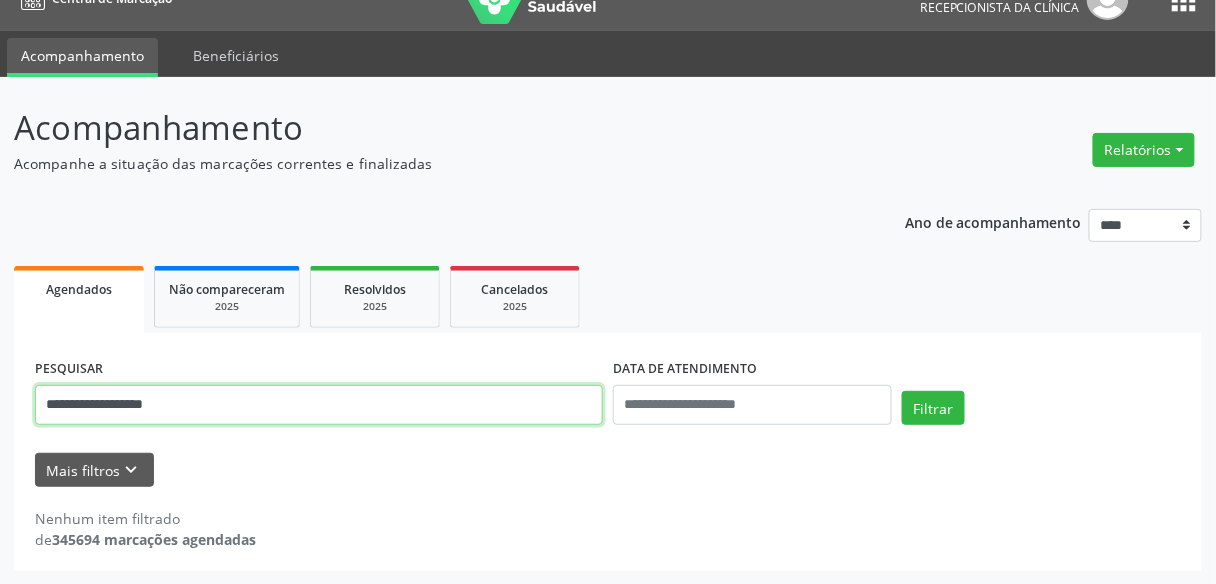 click on "Filtrar" at bounding box center (933, 408) 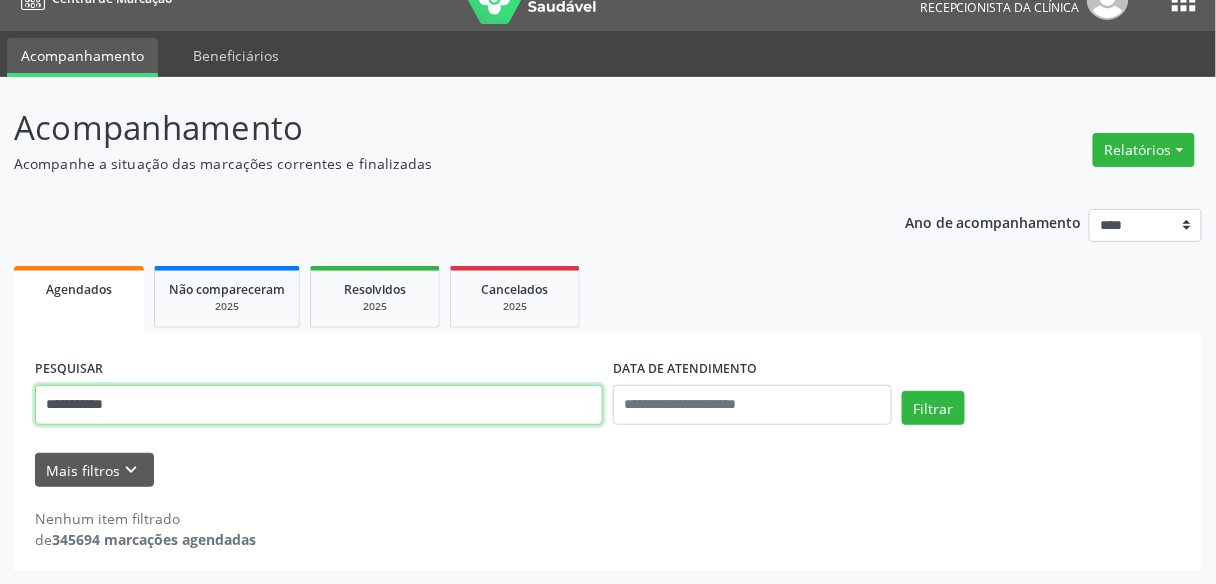 click on "Filtrar" at bounding box center (933, 408) 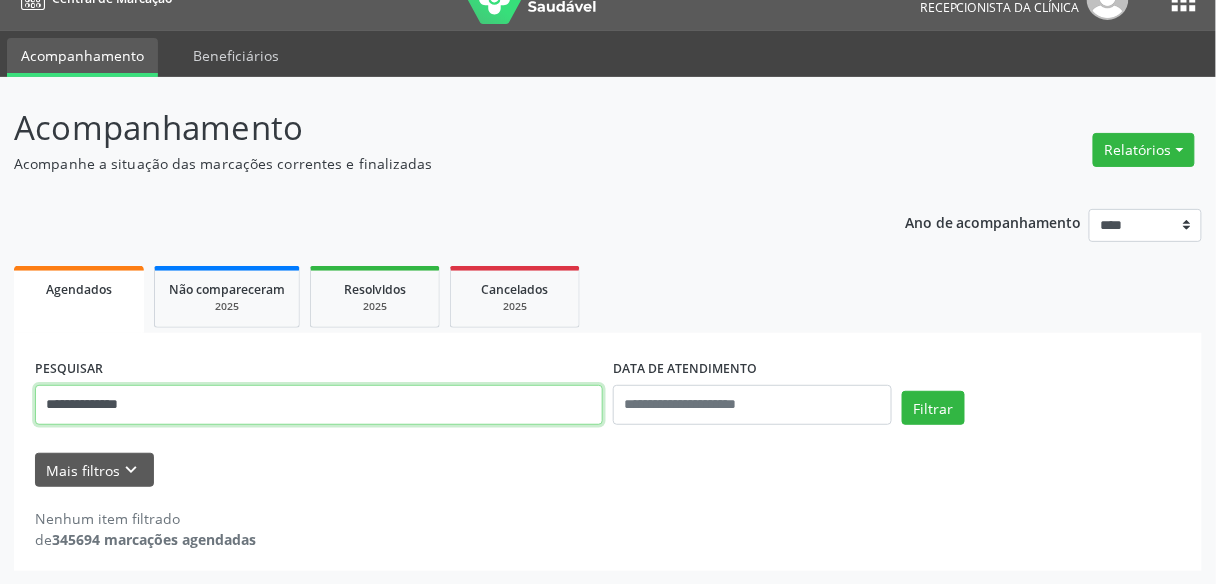 click on "Filtrar" at bounding box center (933, 408) 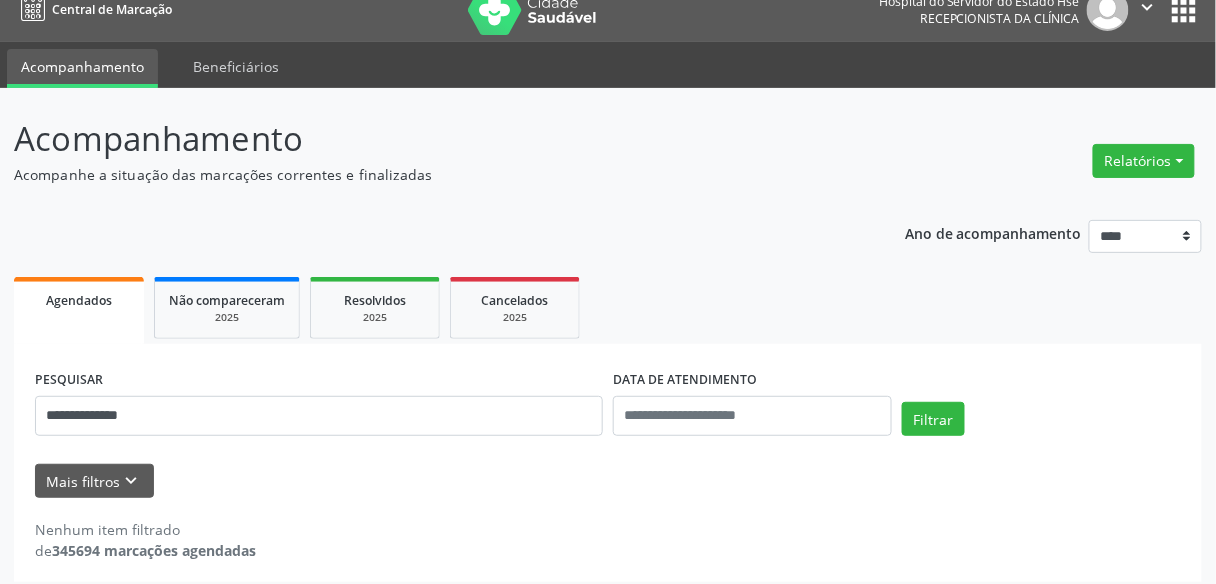 scroll, scrollTop: 33, scrollLeft: 0, axis: vertical 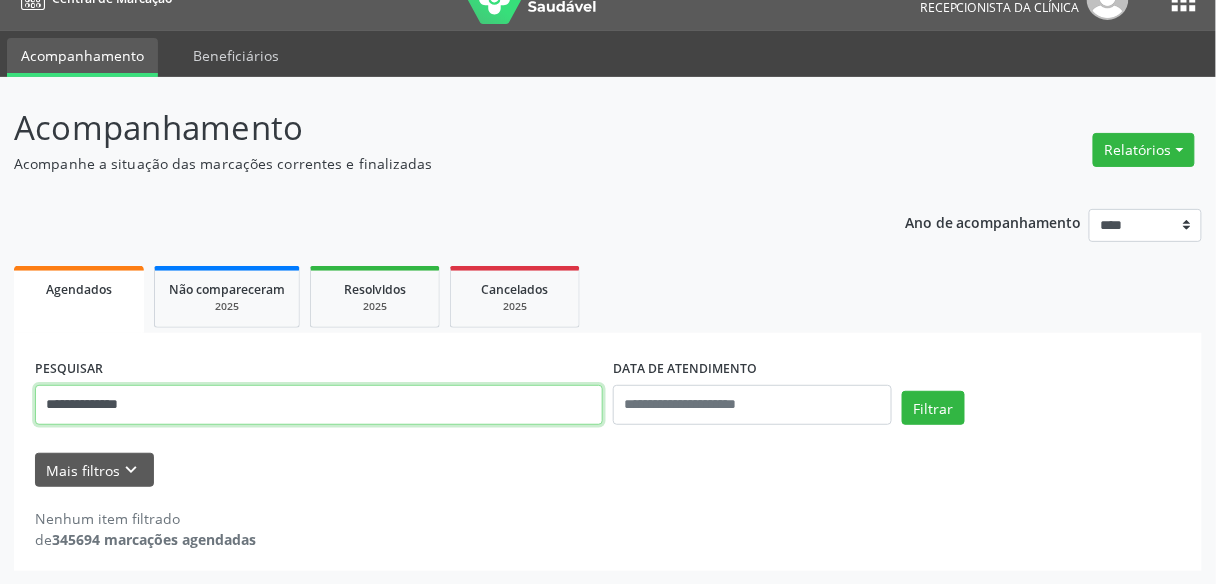 drag, startPoint x: 169, startPoint y: 409, endPoint x: 33, endPoint y: 411, distance: 136.01471 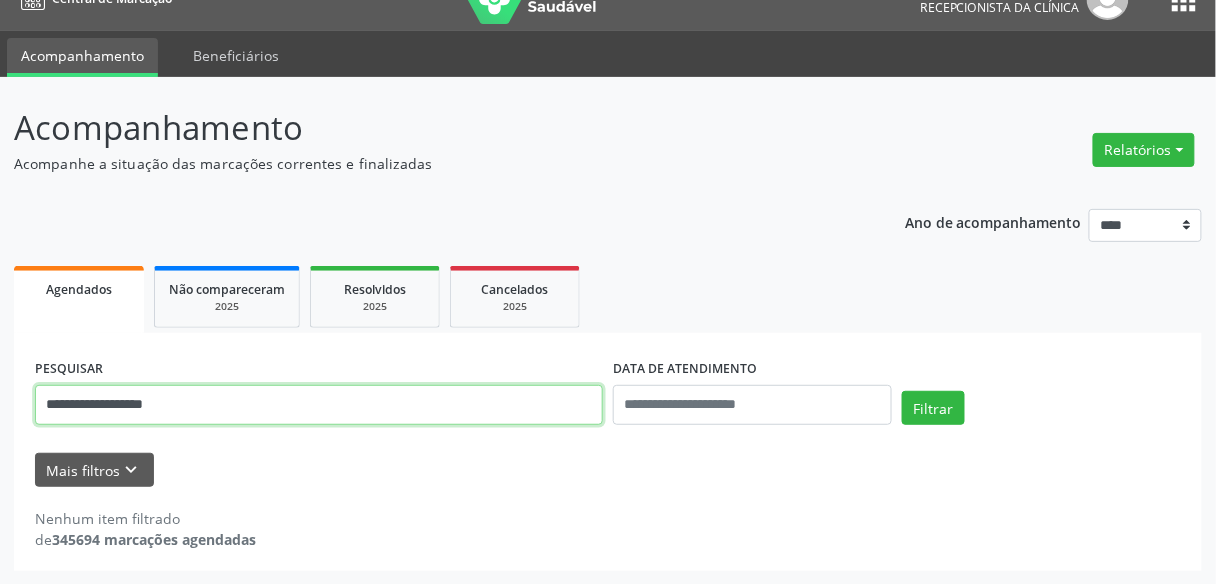 click on "Filtrar" at bounding box center (933, 408) 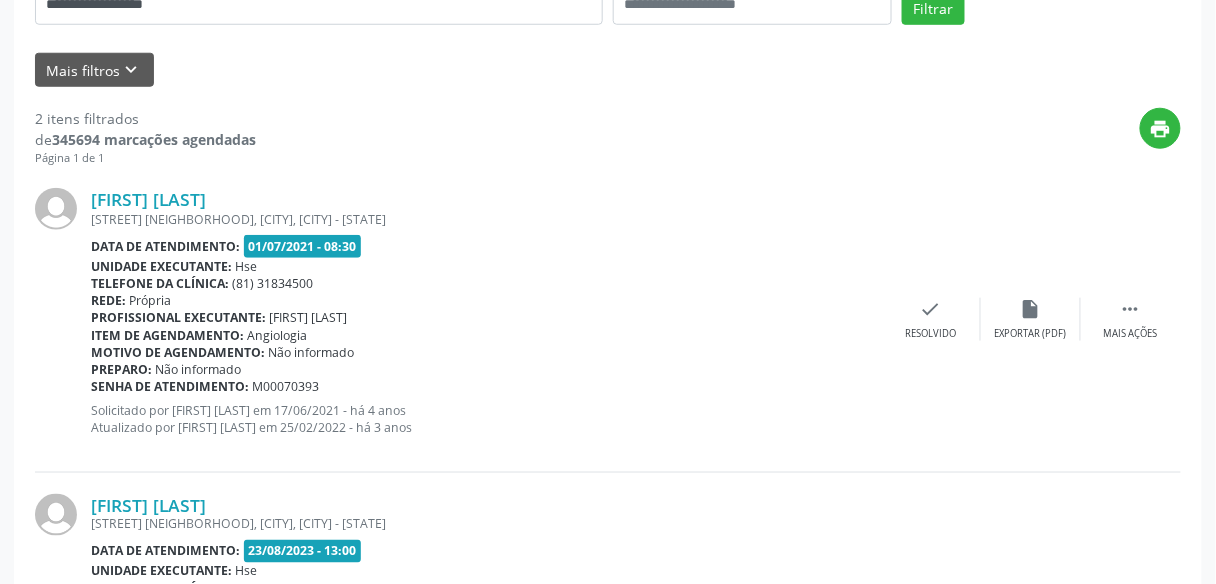 scroll, scrollTop: 659, scrollLeft: 0, axis: vertical 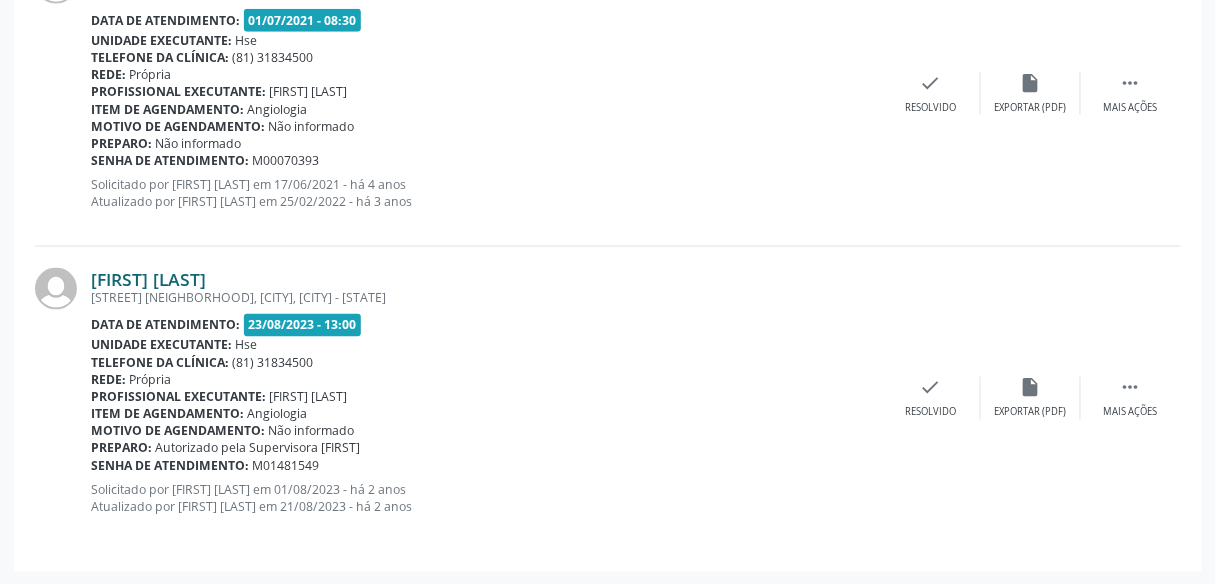 click on "[FIRST] [LAST]" at bounding box center (148, 279) 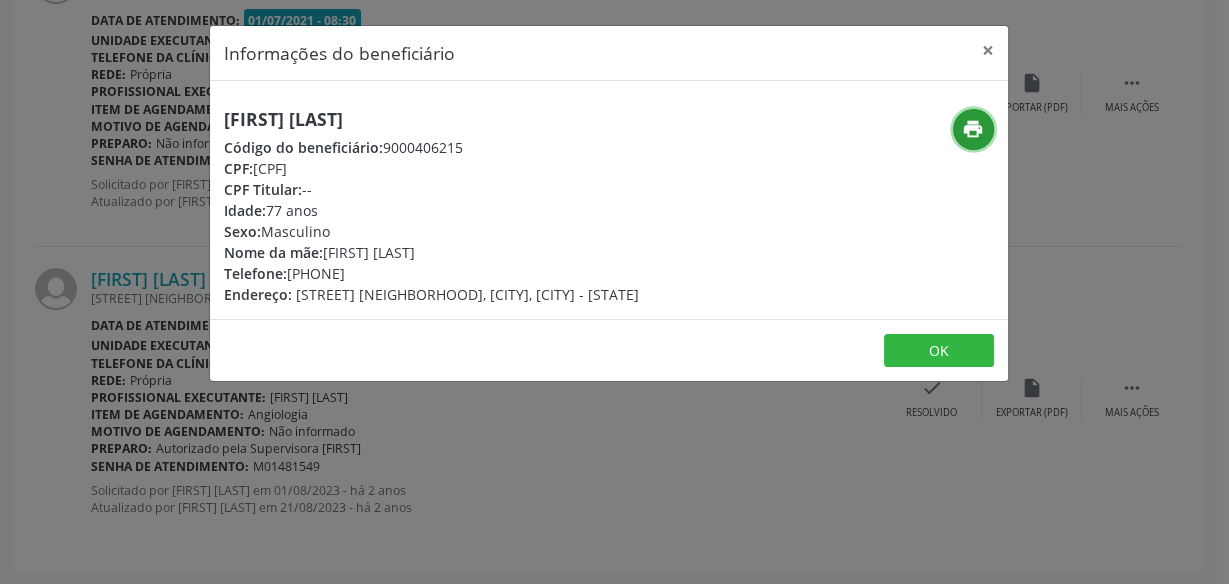 click on "print" at bounding box center (973, 129) 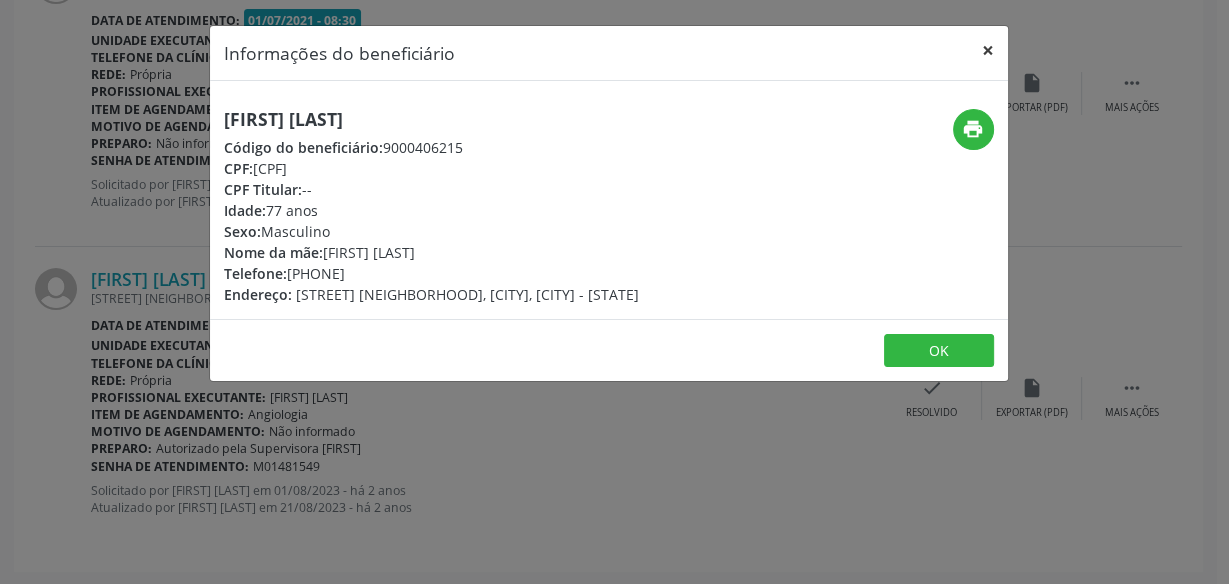 click on "×" at bounding box center [988, 50] 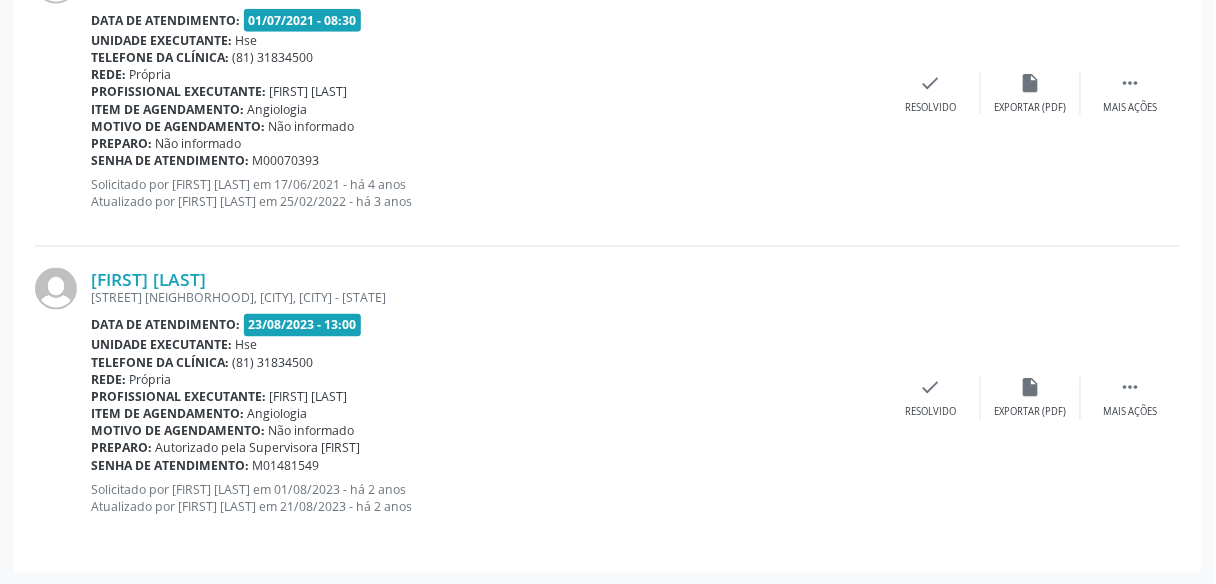 drag, startPoint x: 277, startPoint y: 273, endPoint x: 88, endPoint y: 281, distance: 189.16924 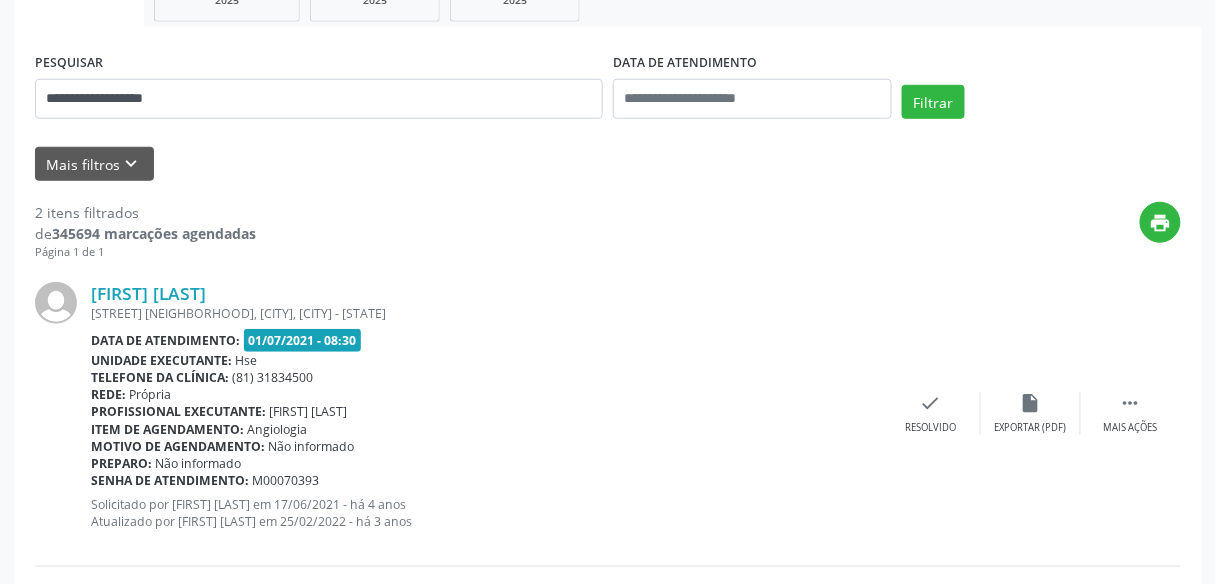 scroll, scrollTop: 19, scrollLeft: 0, axis: vertical 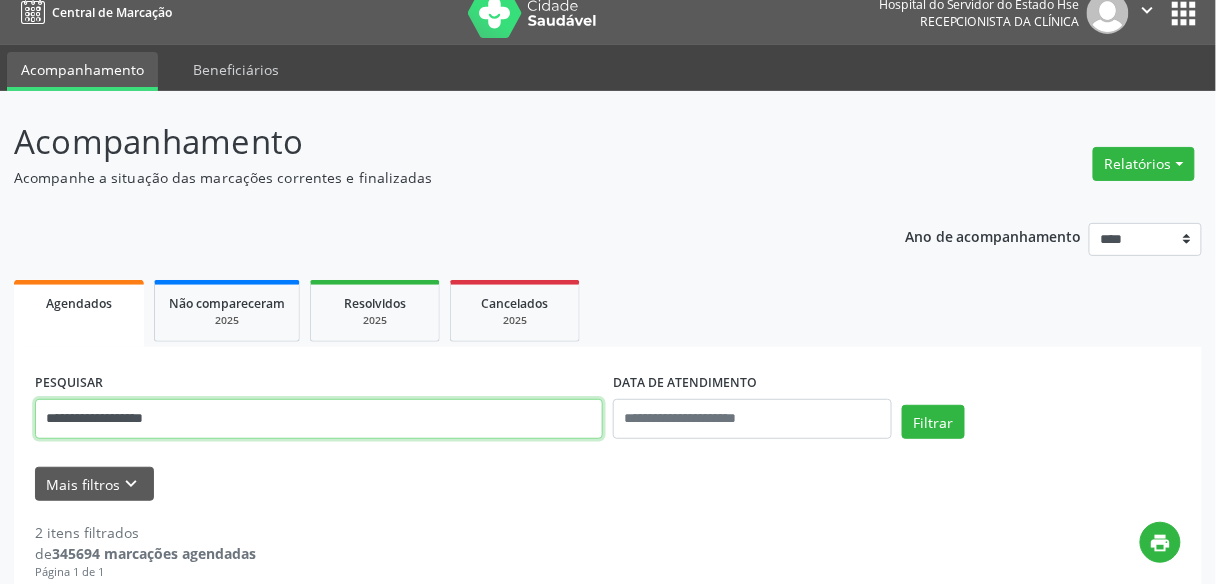 drag, startPoint x: 208, startPoint y: 428, endPoint x: 0, endPoint y: 399, distance: 210.0119 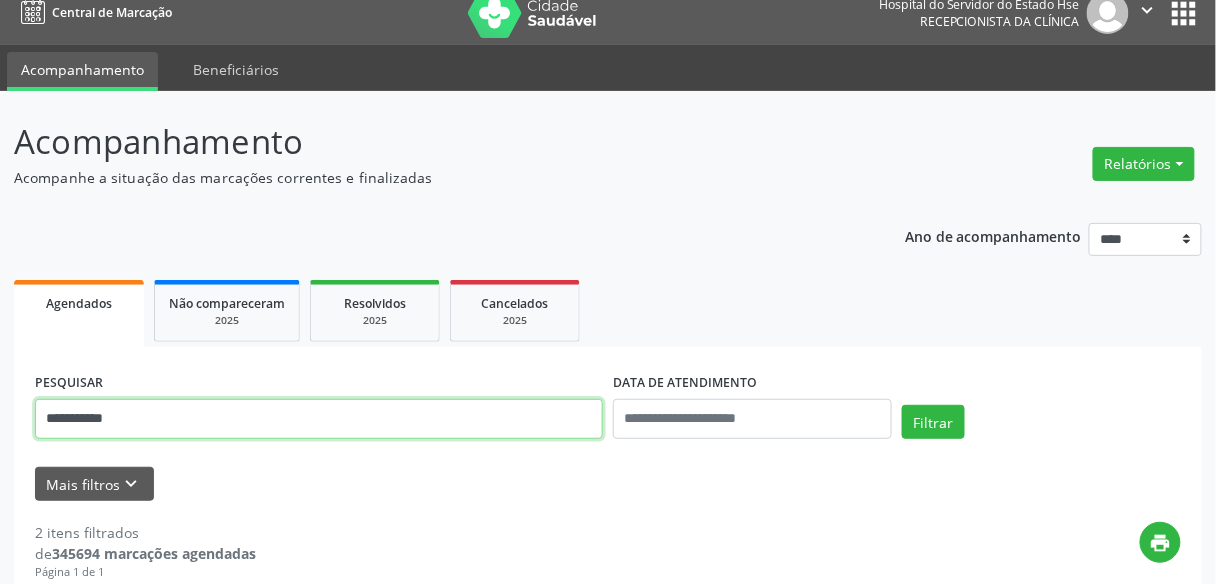 click on "Filtrar" at bounding box center (933, 422) 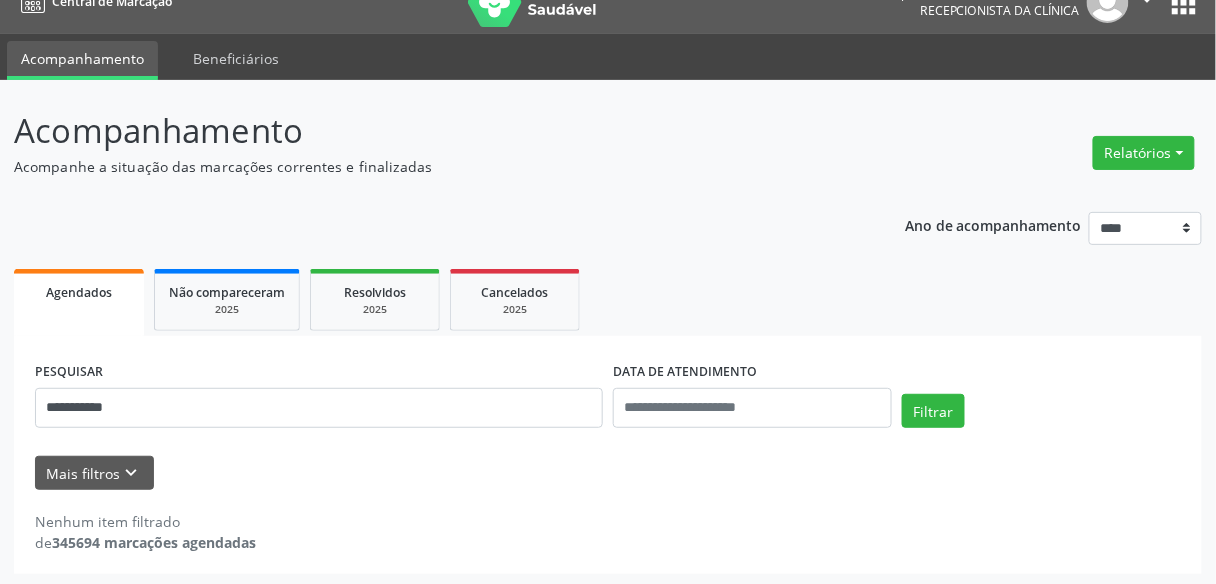 scroll, scrollTop: 33, scrollLeft: 0, axis: vertical 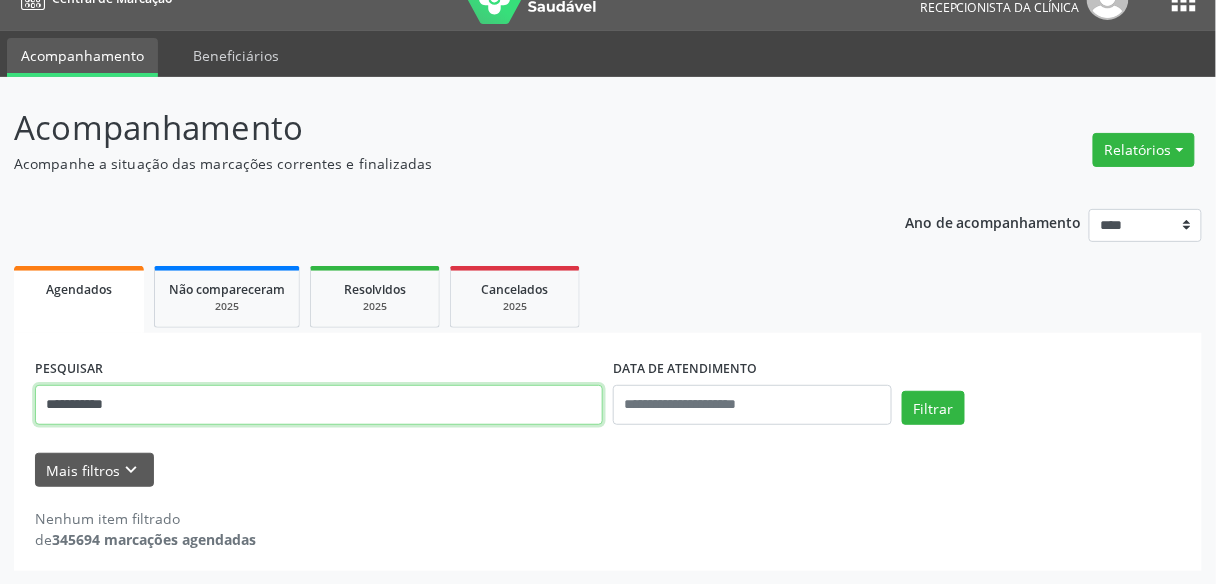 drag, startPoint x: 147, startPoint y: 392, endPoint x: 0, endPoint y: 407, distance: 147.76332 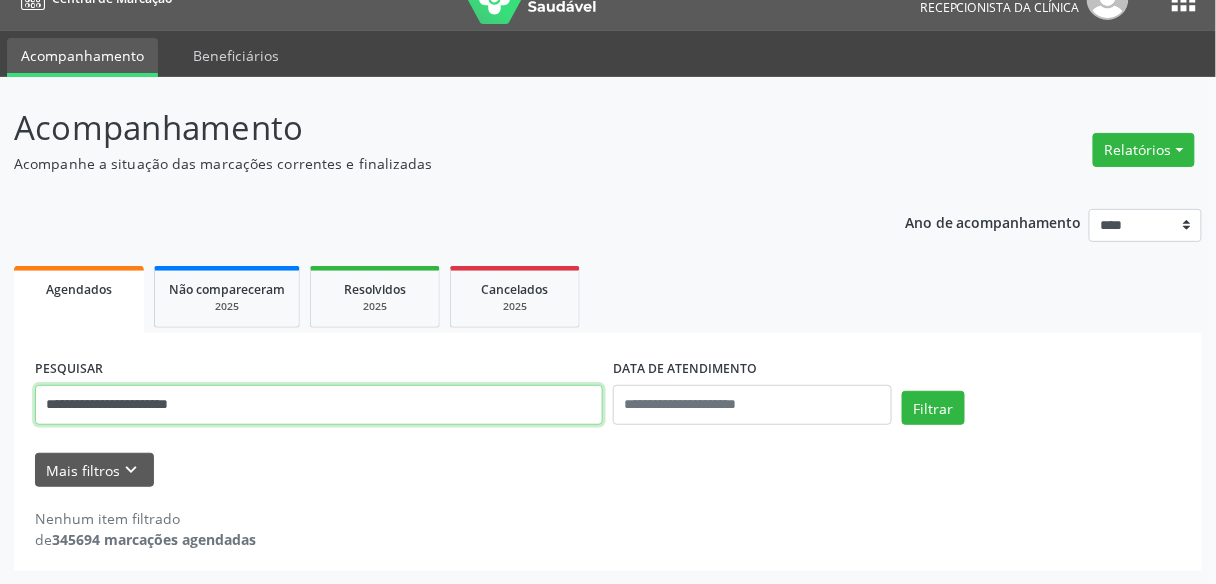 click on "Filtrar" at bounding box center [933, 408] 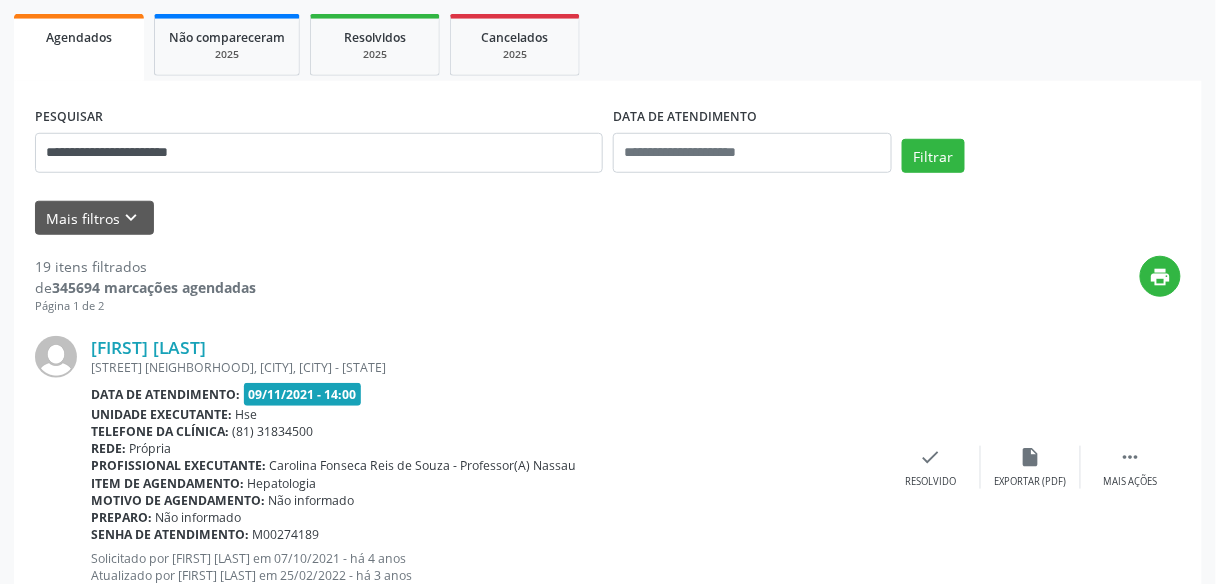 scroll, scrollTop: 513, scrollLeft: 0, axis: vertical 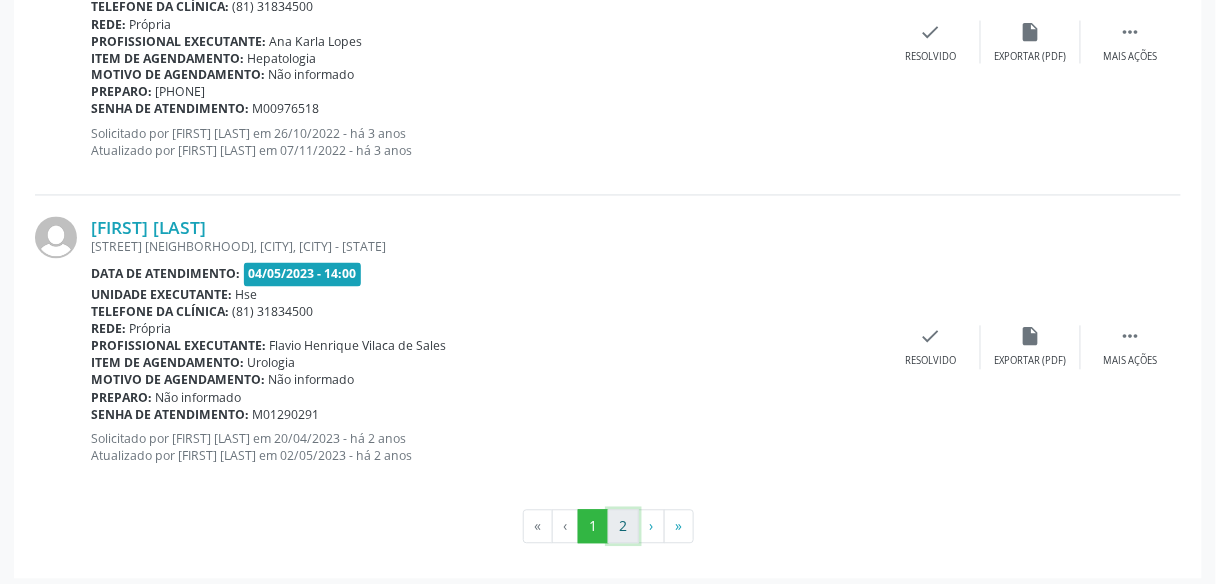 click on "2" at bounding box center [623, 527] 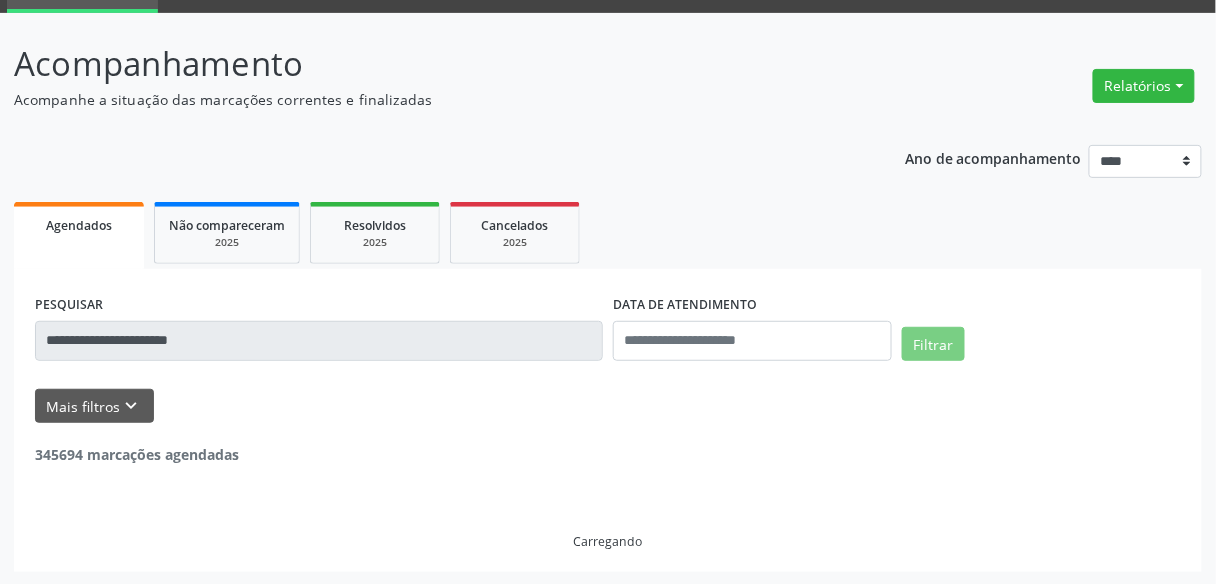 scroll, scrollTop: 1326, scrollLeft: 0, axis: vertical 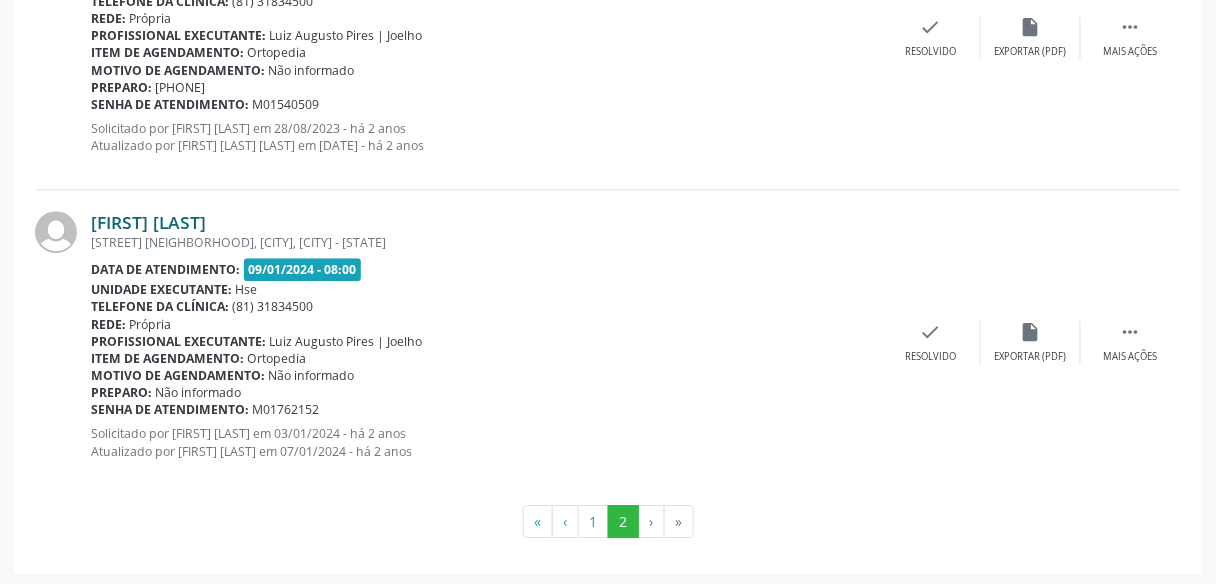 click on "[FIRST] [LAST]" at bounding box center (148, 222) 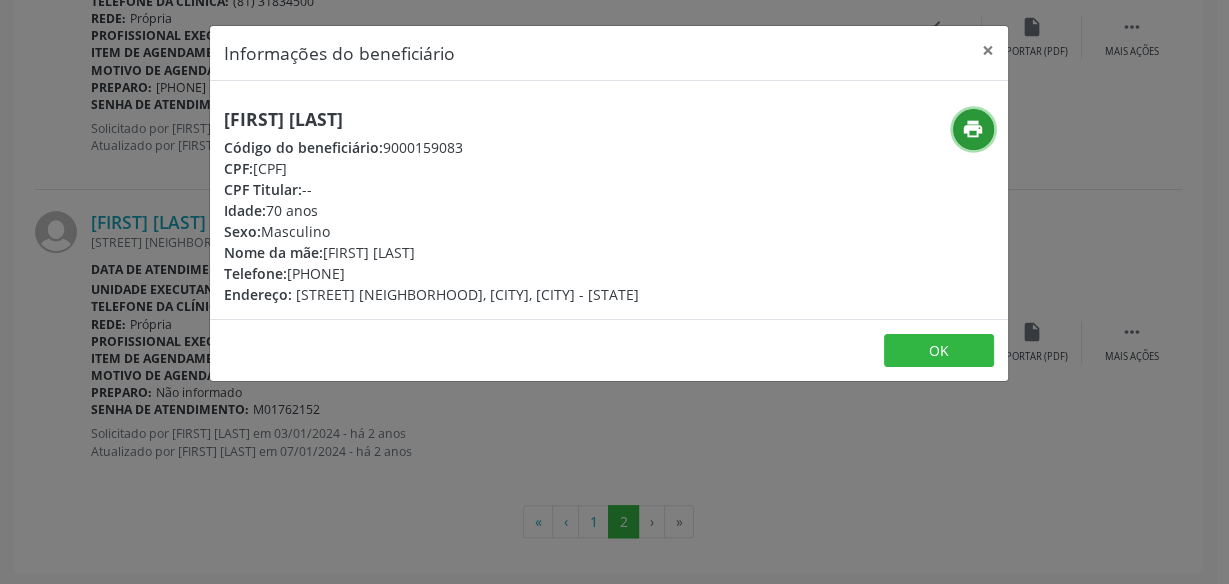 click on "print" at bounding box center (973, 129) 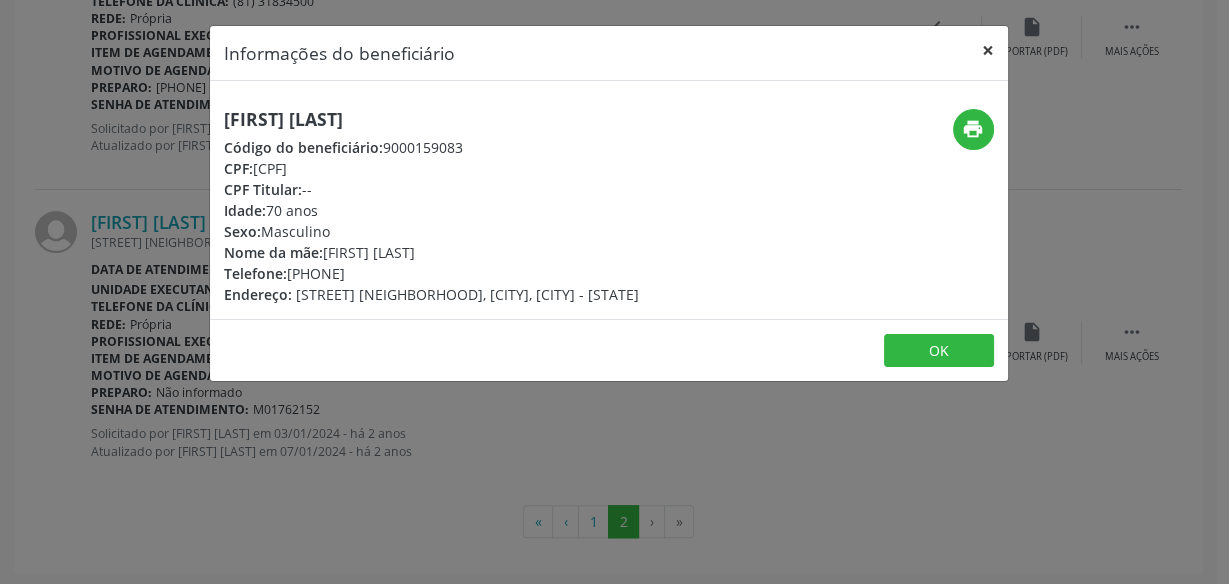 click on "×" at bounding box center [988, 50] 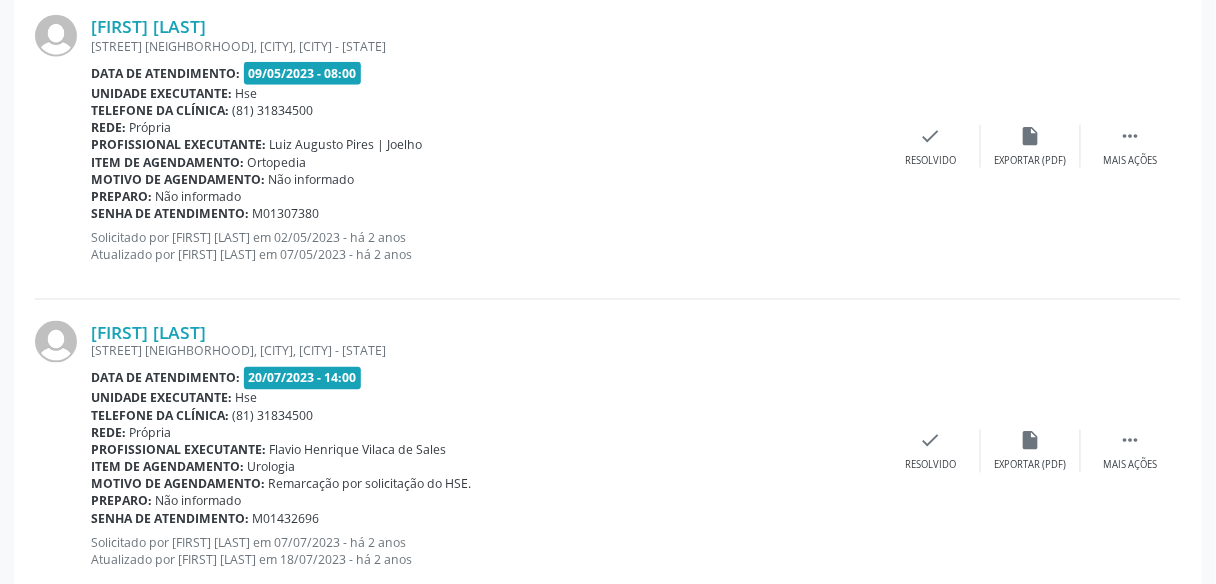 scroll, scrollTop: 366, scrollLeft: 0, axis: vertical 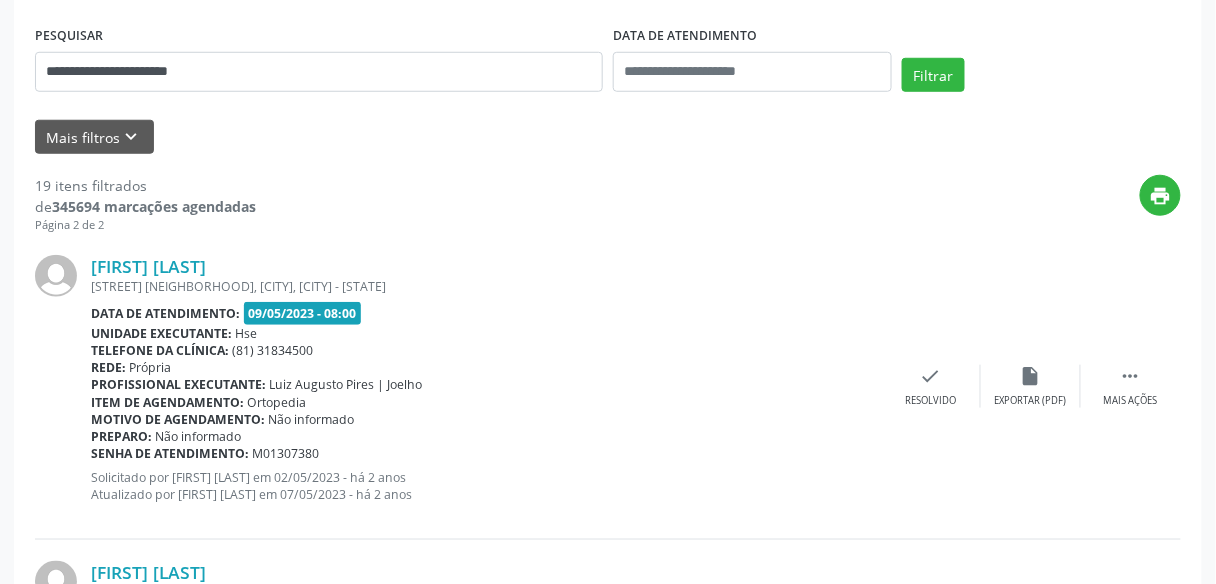 drag, startPoint x: 321, startPoint y: 260, endPoint x: 88, endPoint y: 270, distance: 233.2145 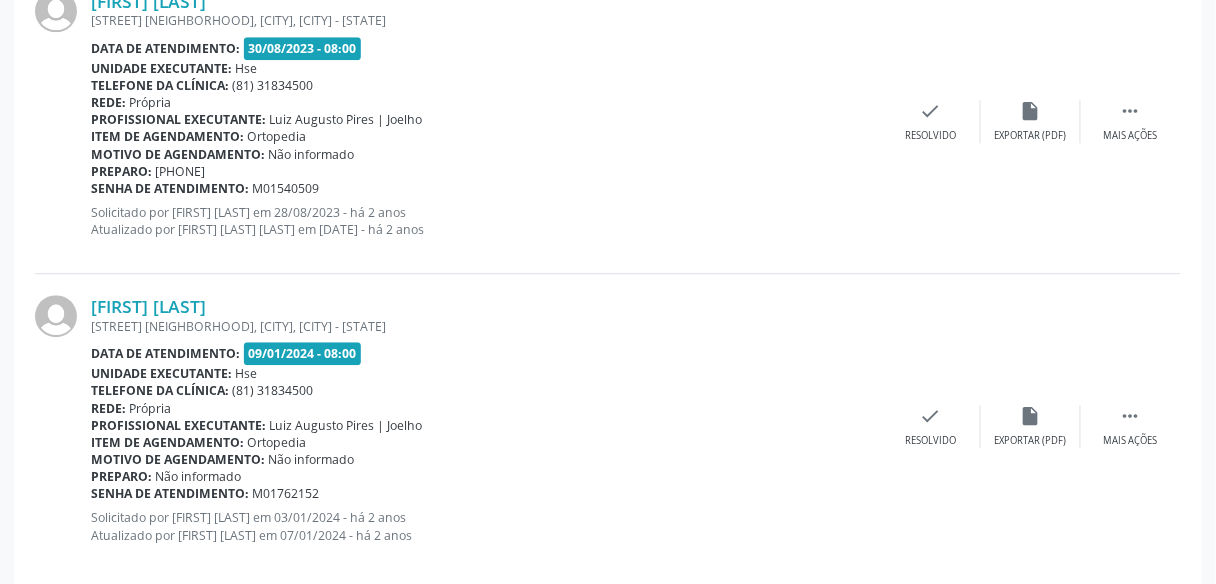 scroll, scrollTop: 1326, scrollLeft: 0, axis: vertical 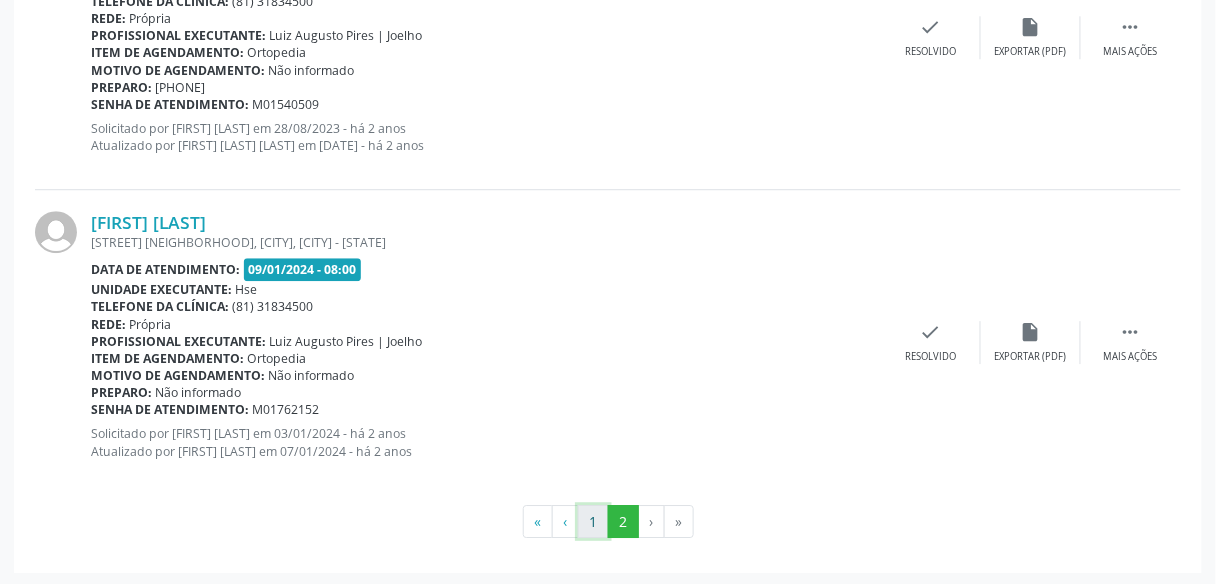click on "1" at bounding box center [593, 522] 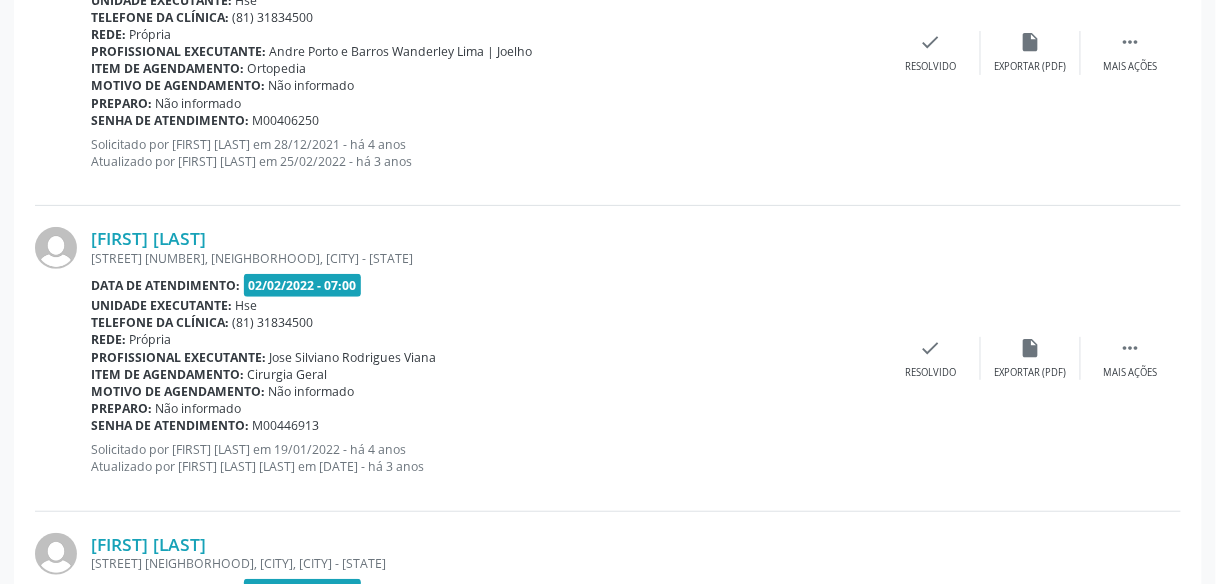 scroll, scrollTop: 1853, scrollLeft: 0, axis: vertical 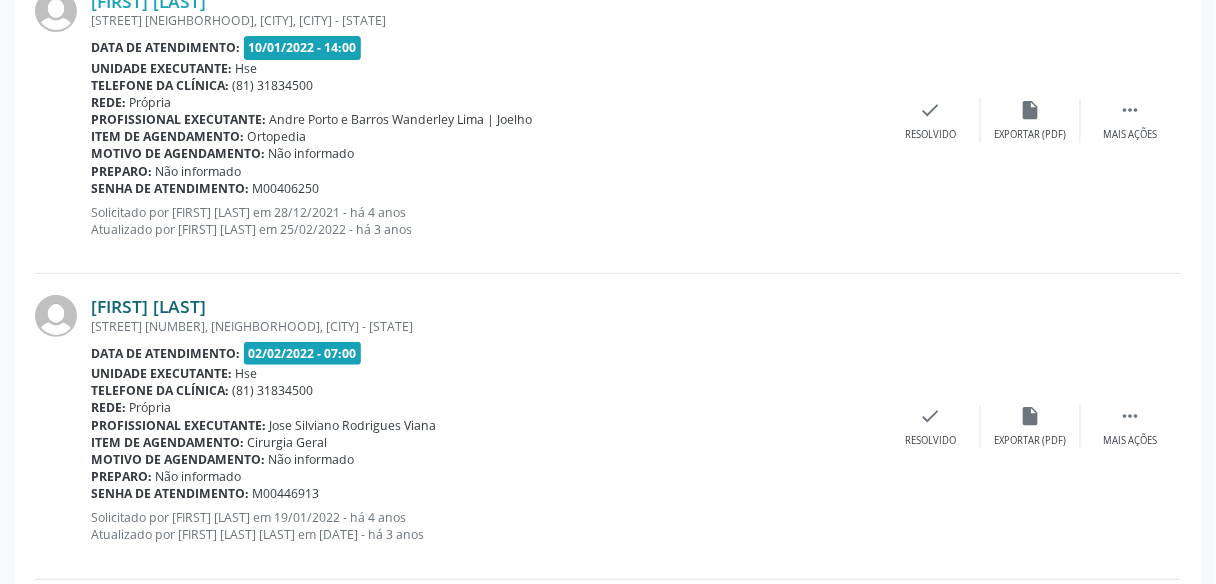 click on "[FIRST] [LAST]" at bounding box center [148, 306] 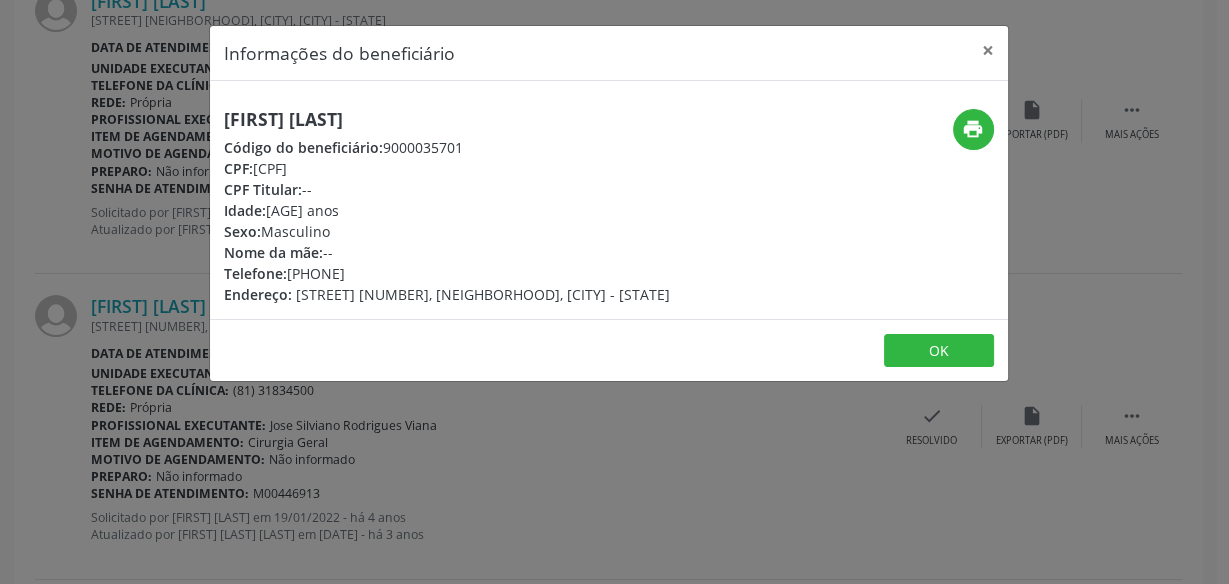 drag, startPoint x: 488, startPoint y: 145, endPoint x: 382, endPoint y: 135, distance: 106.47065 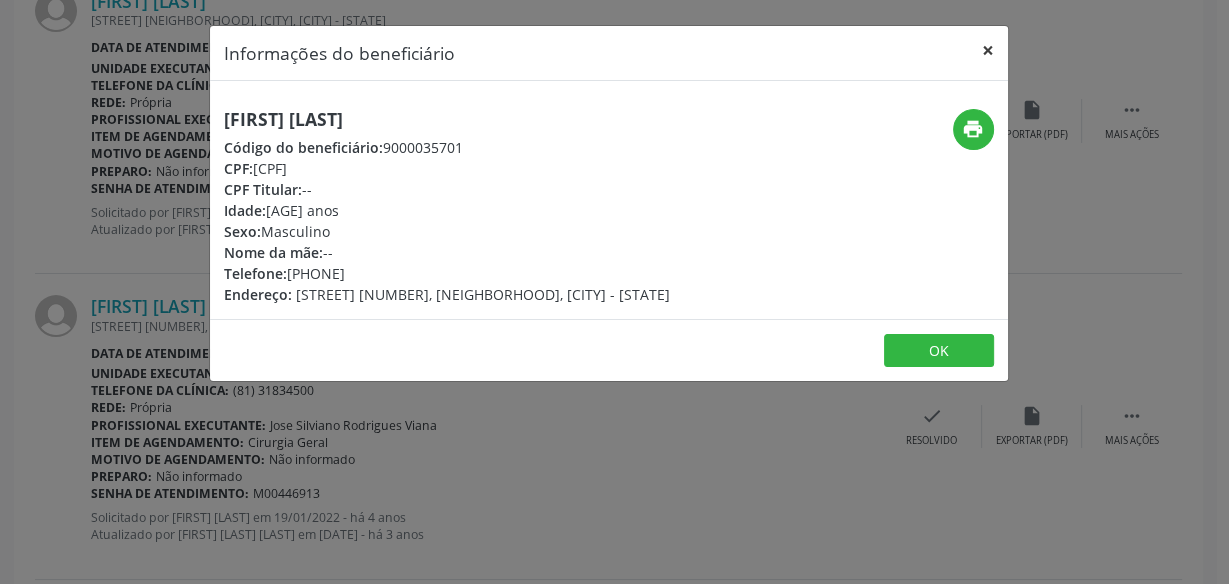 click on "×" at bounding box center (988, 50) 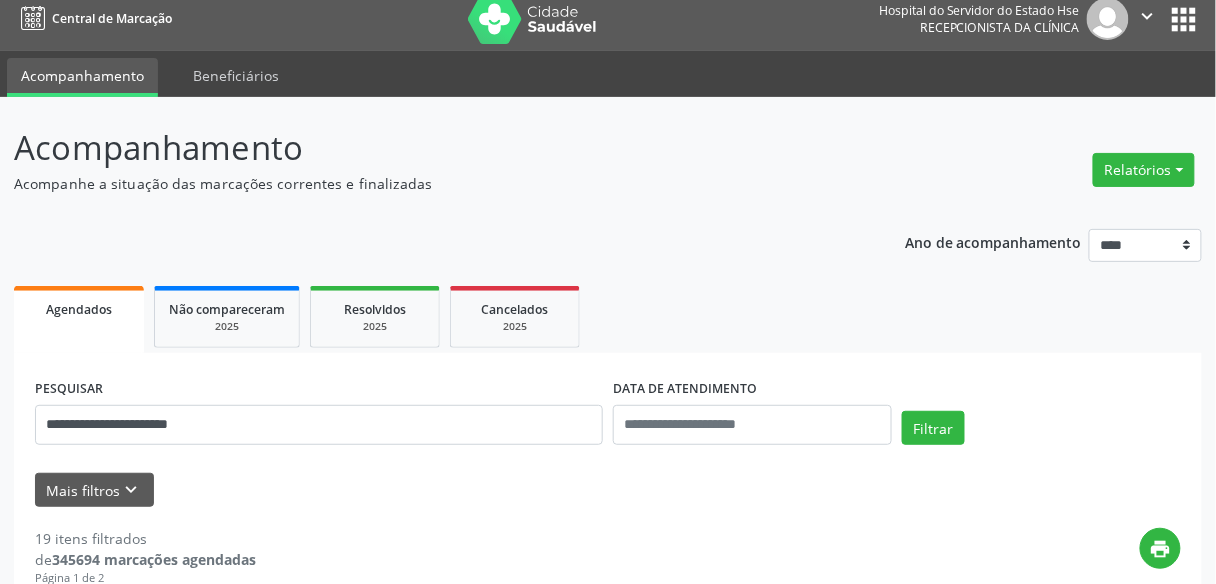 scroll, scrollTop: 0, scrollLeft: 0, axis: both 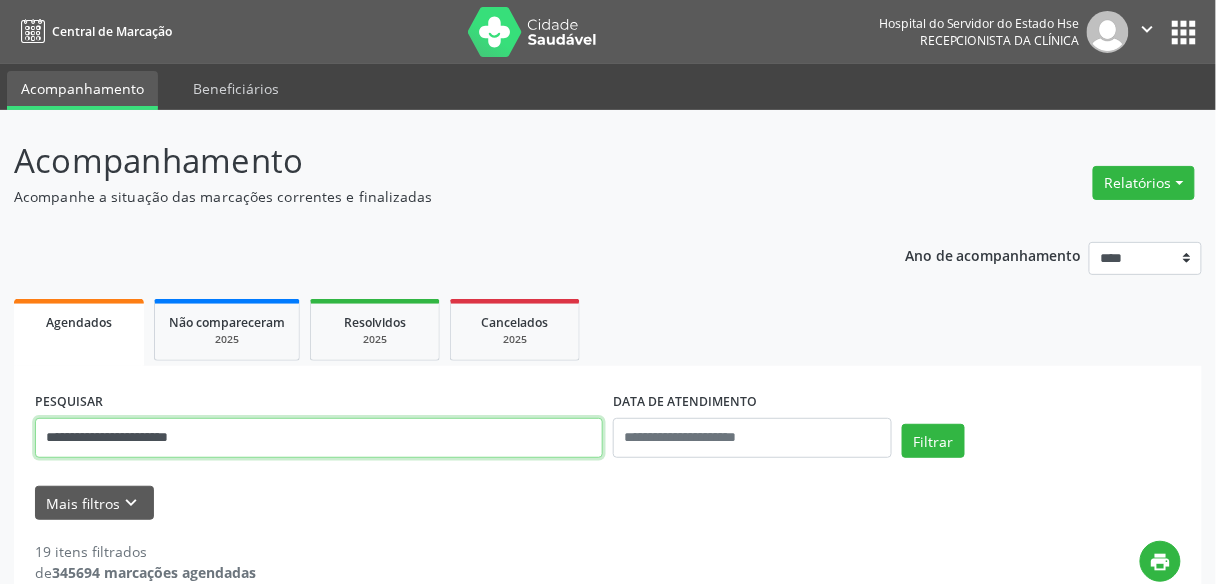 drag, startPoint x: 236, startPoint y: 441, endPoint x: 0, endPoint y: 443, distance: 236.00847 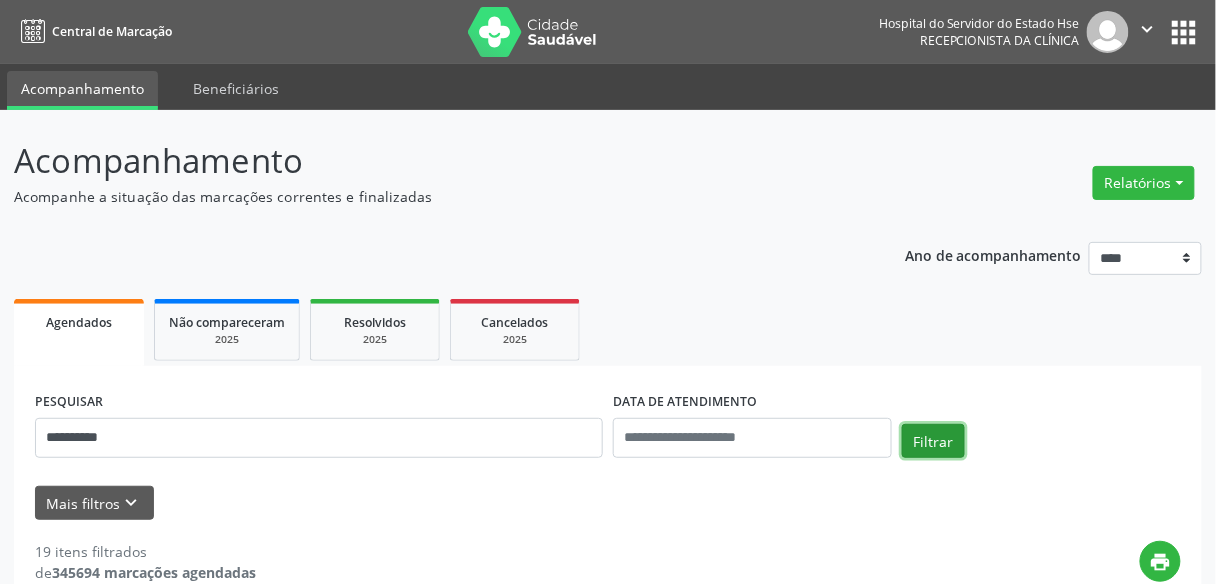 click on "Filtrar" at bounding box center (933, 441) 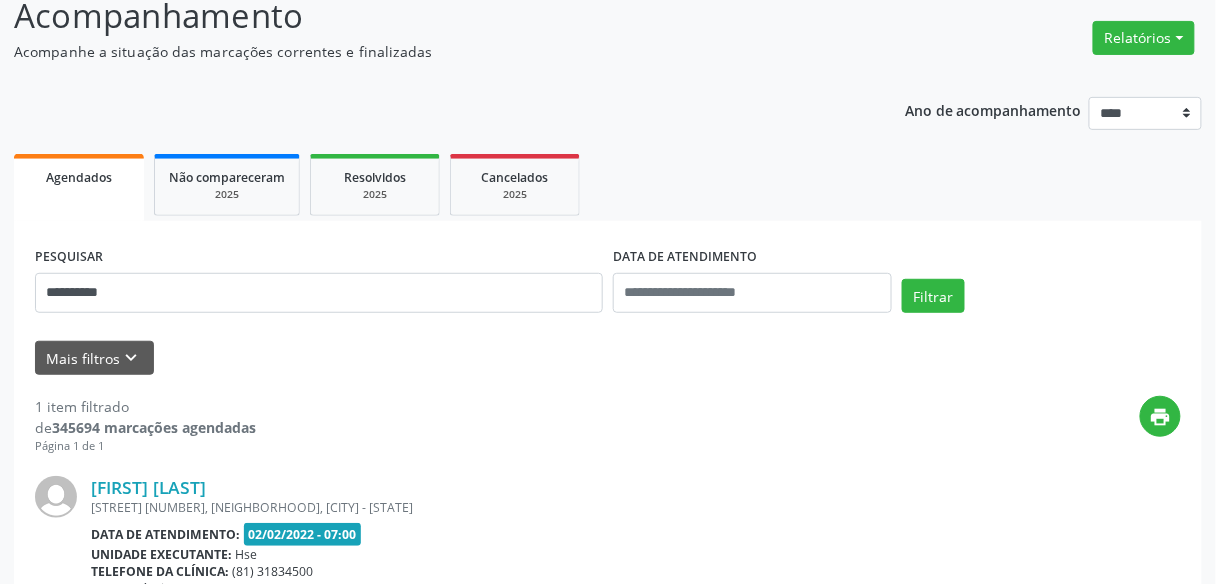 scroll, scrollTop: 355, scrollLeft: 0, axis: vertical 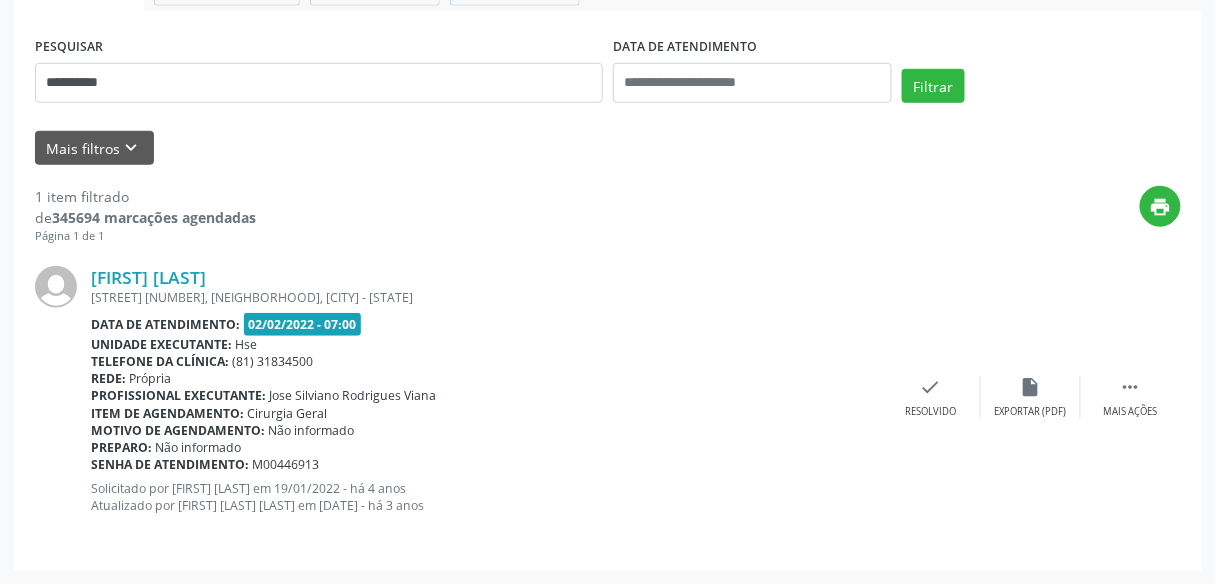 drag, startPoint x: 320, startPoint y: 274, endPoint x: 84, endPoint y: 280, distance: 236.07626 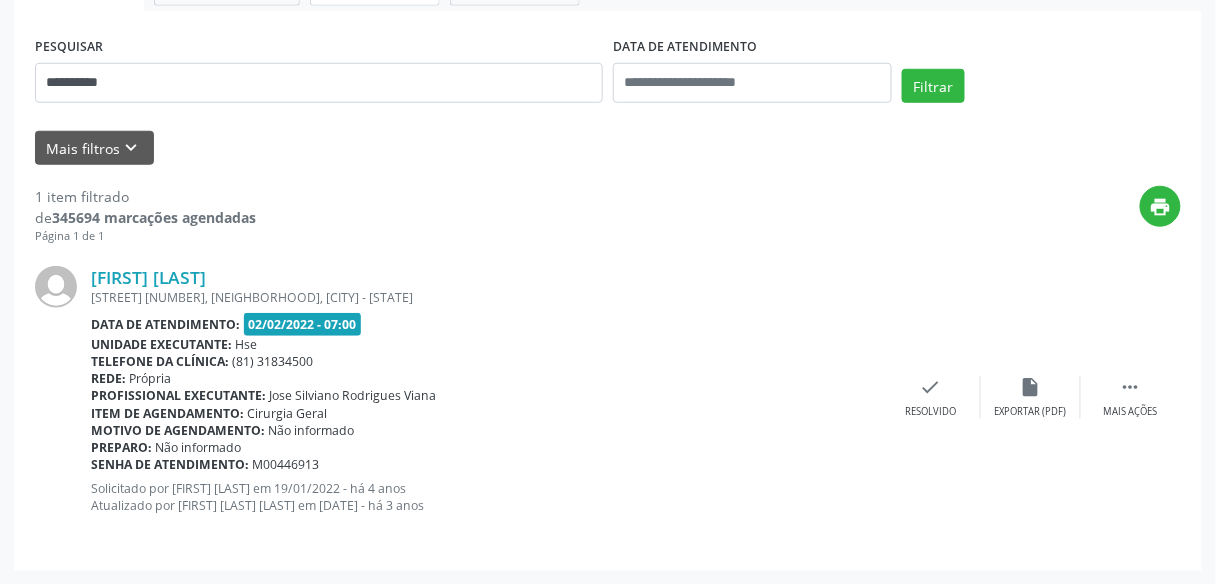 copy on "[FIRST] [LAST]" 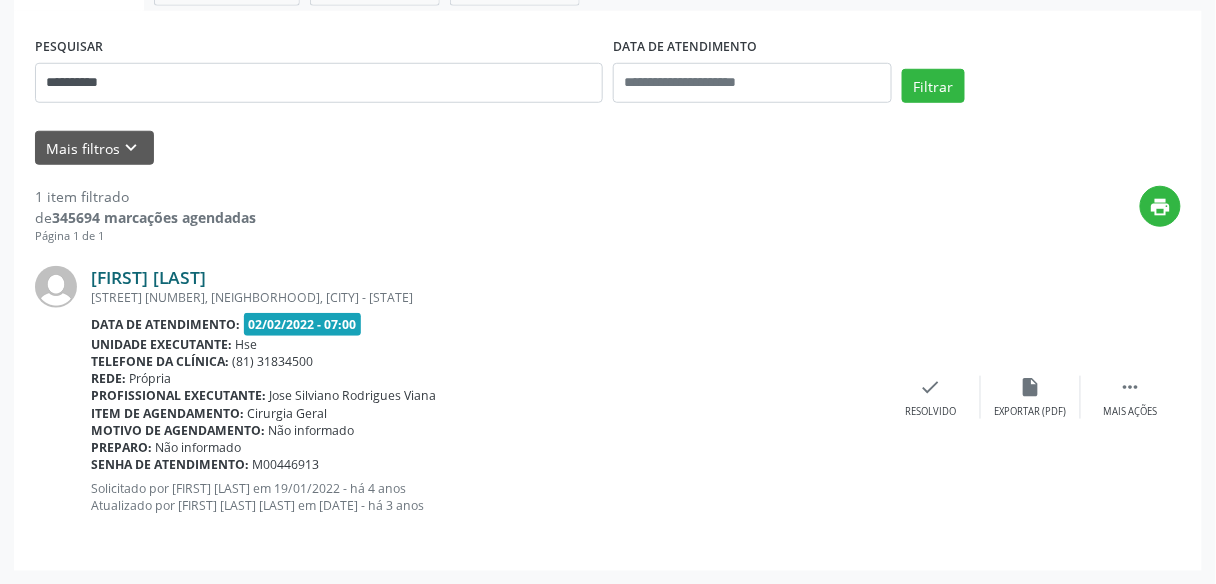 click on "[FIRST] [LAST]" at bounding box center [148, 277] 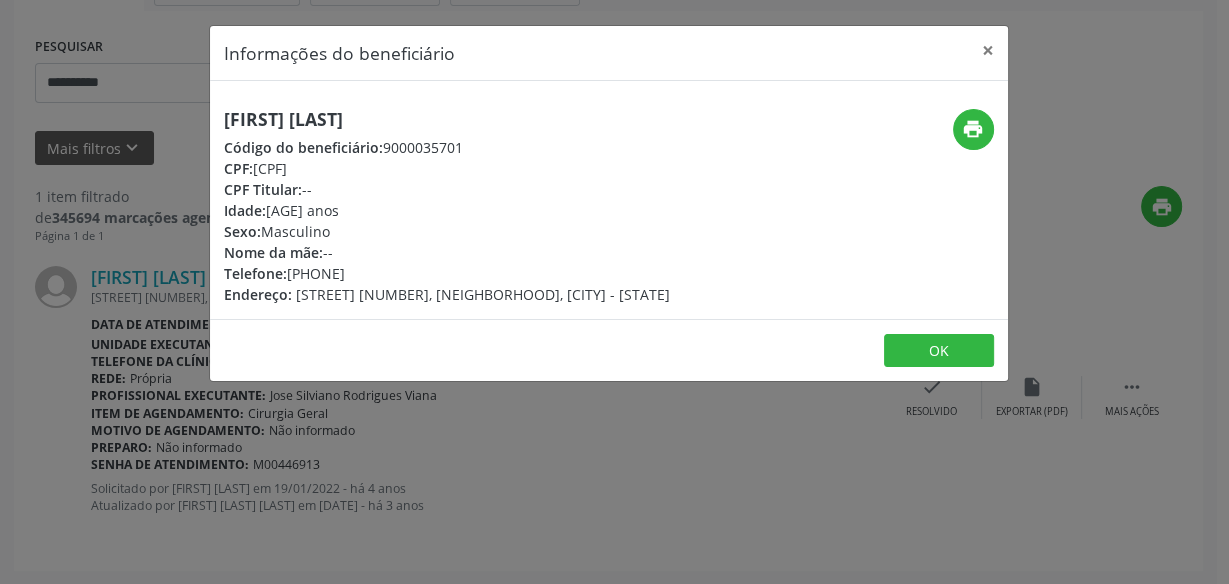 drag, startPoint x: 488, startPoint y: 150, endPoint x: 378, endPoint y: 144, distance: 110.16351 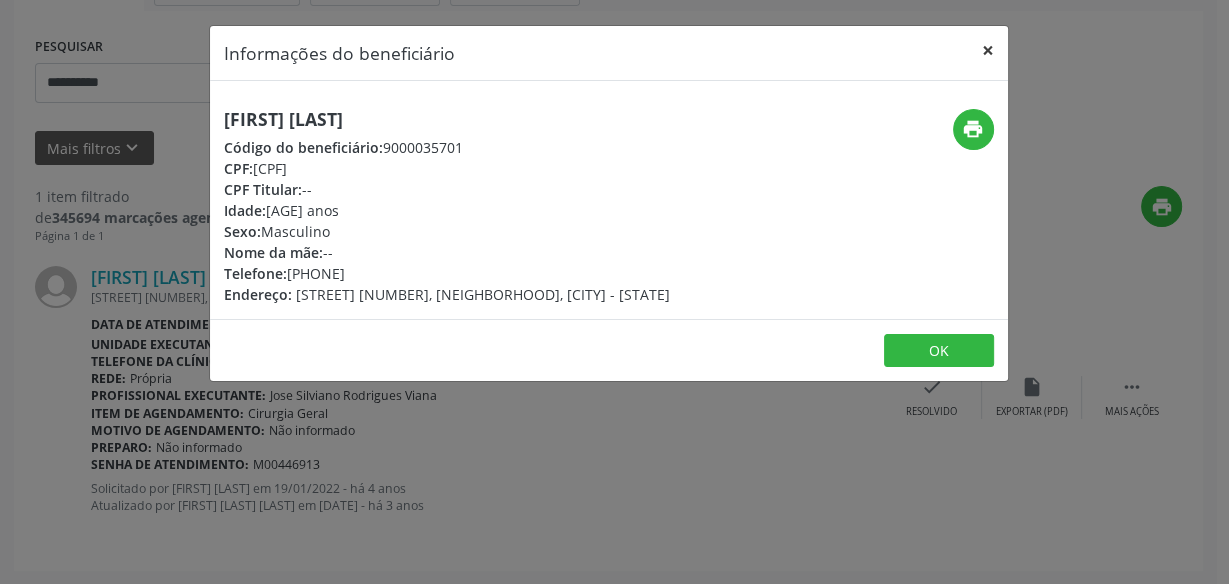 click on "×" at bounding box center (988, 50) 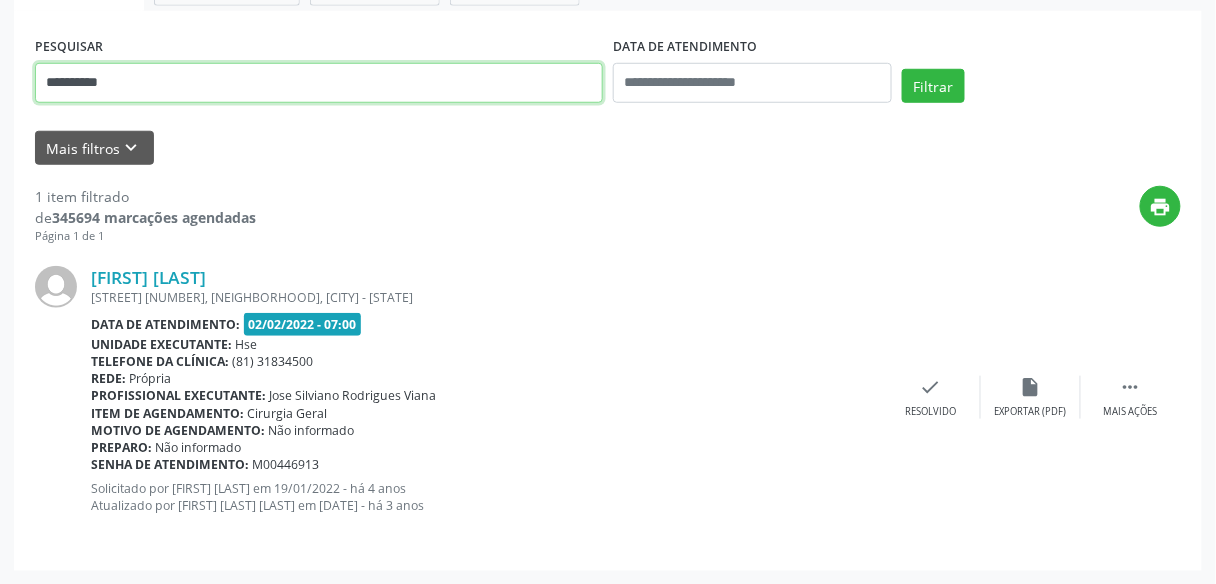 drag, startPoint x: 97, startPoint y: 82, endPoint x: 0, endPoint y: 84, distance: 97.020615 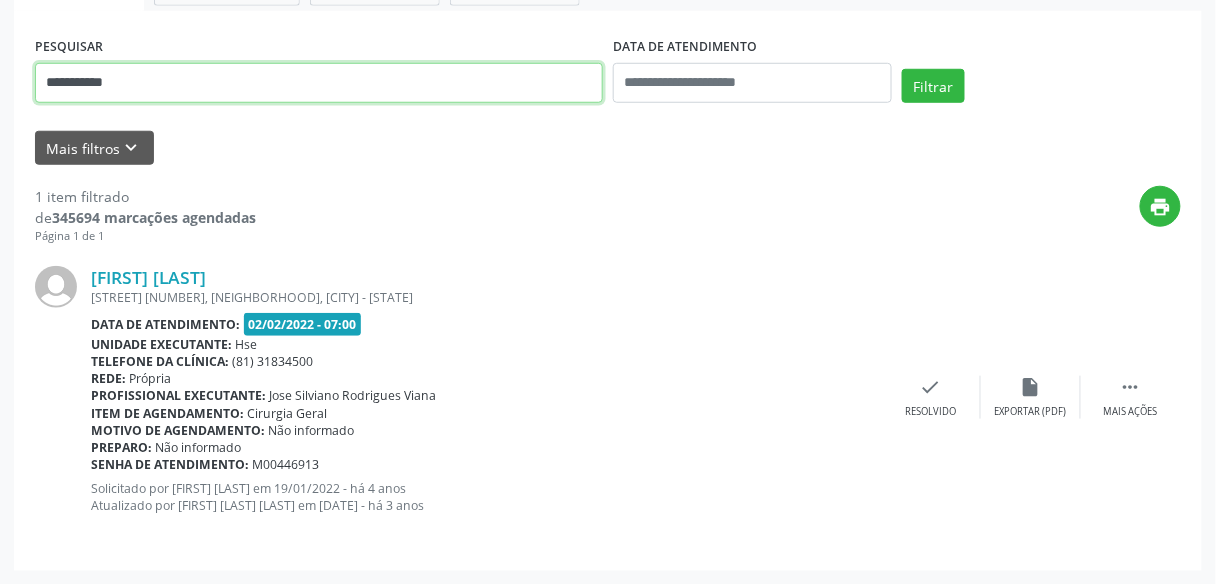 click on "Filtrar" at bounding box center [933, 86] 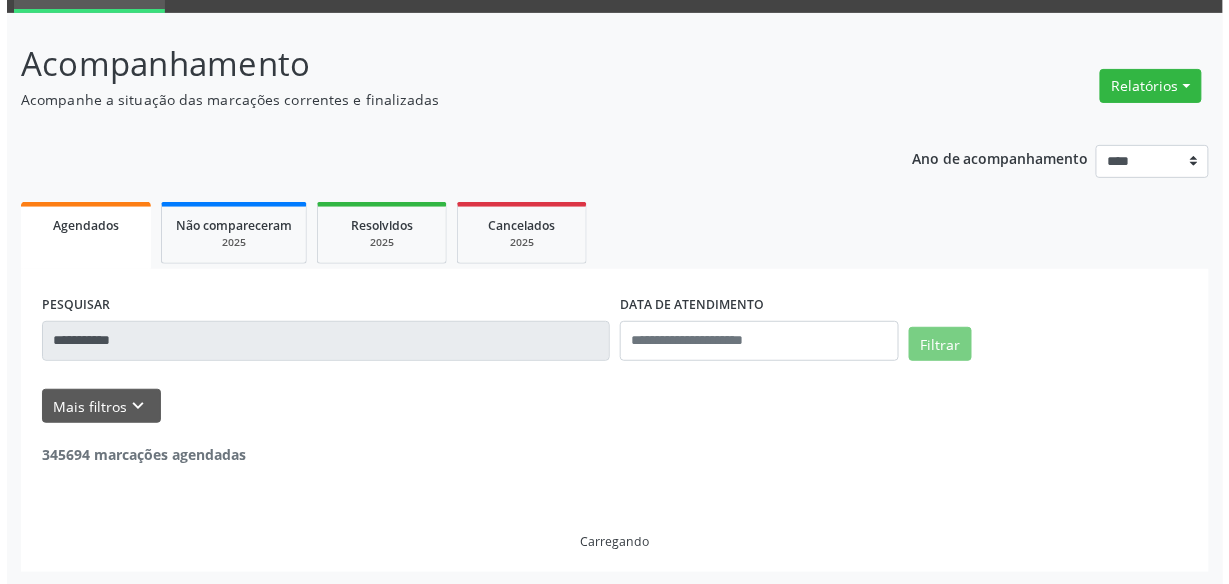 scroll, scrollTop: 33, scrollLeft: 0, axis: vertical 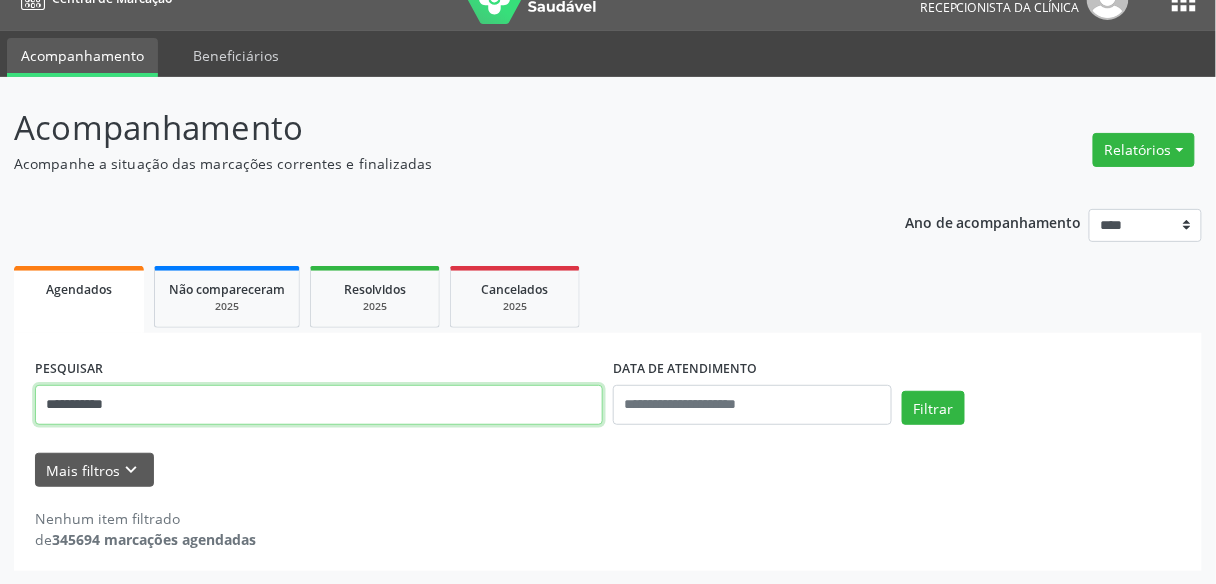 drag, startPoint x: 203, startPoint y: 404, endPoint x: 0, endPoint y: 411, distance: 203.12065 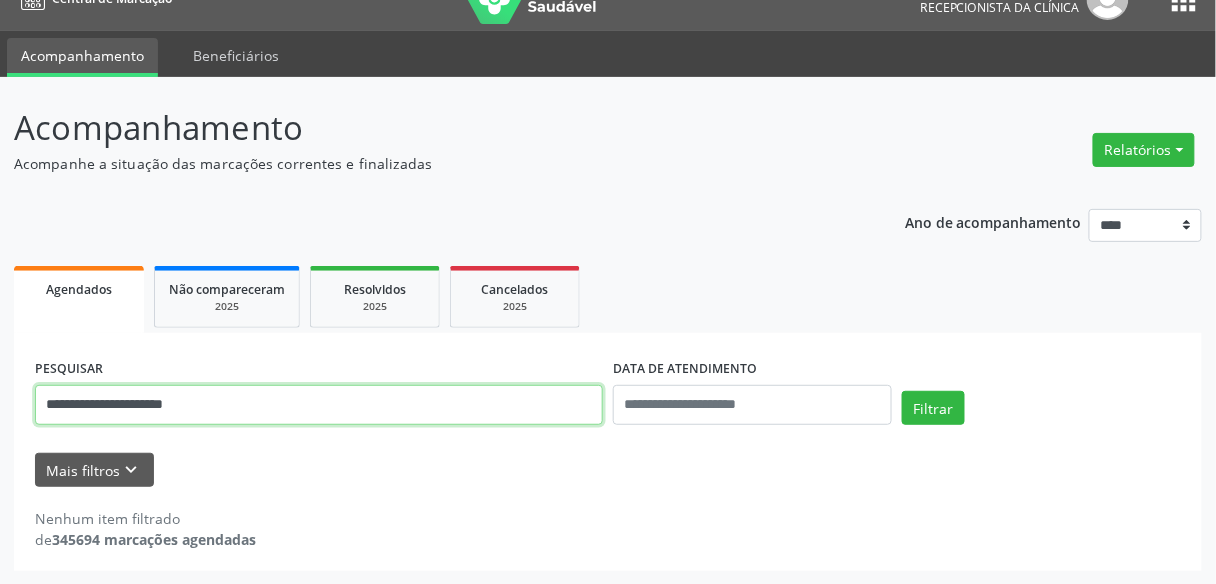 type on "**********" 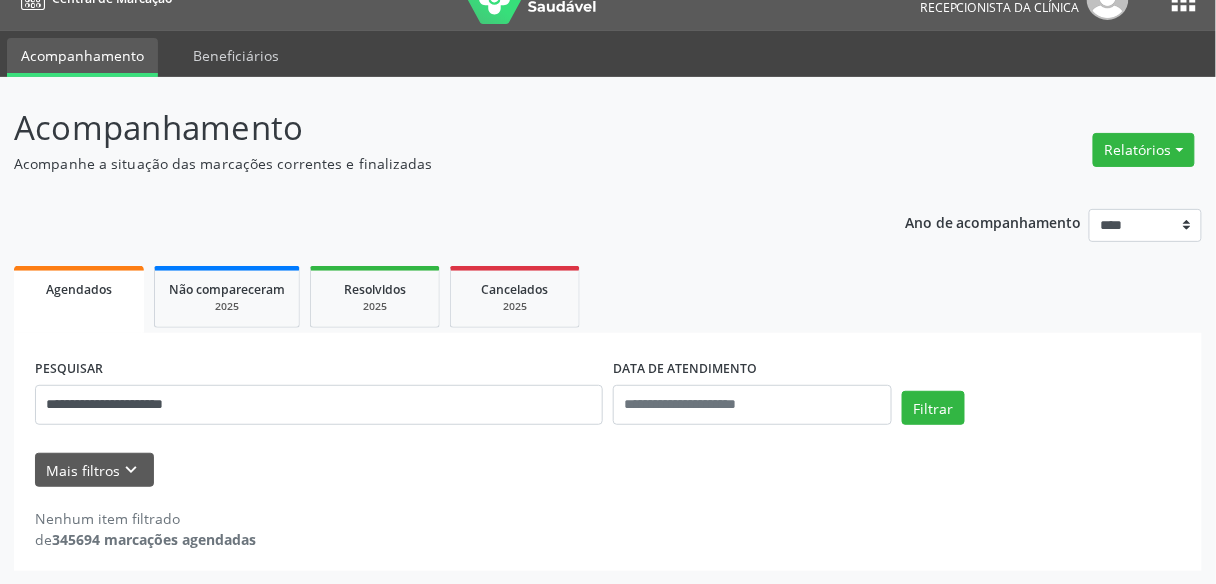 drag, startPoint x: 452, startPoint y: 2, endPoint x: 465, endPoint y: -36, distance: 40.16217 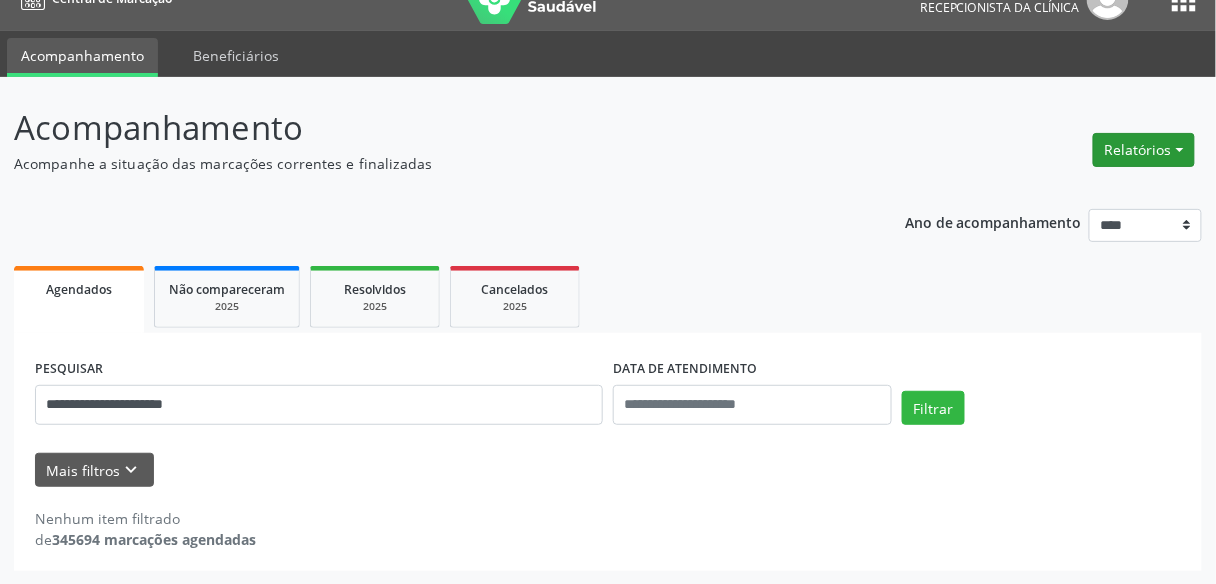 click on "Relatórios" at bounding box center [1144, 150] 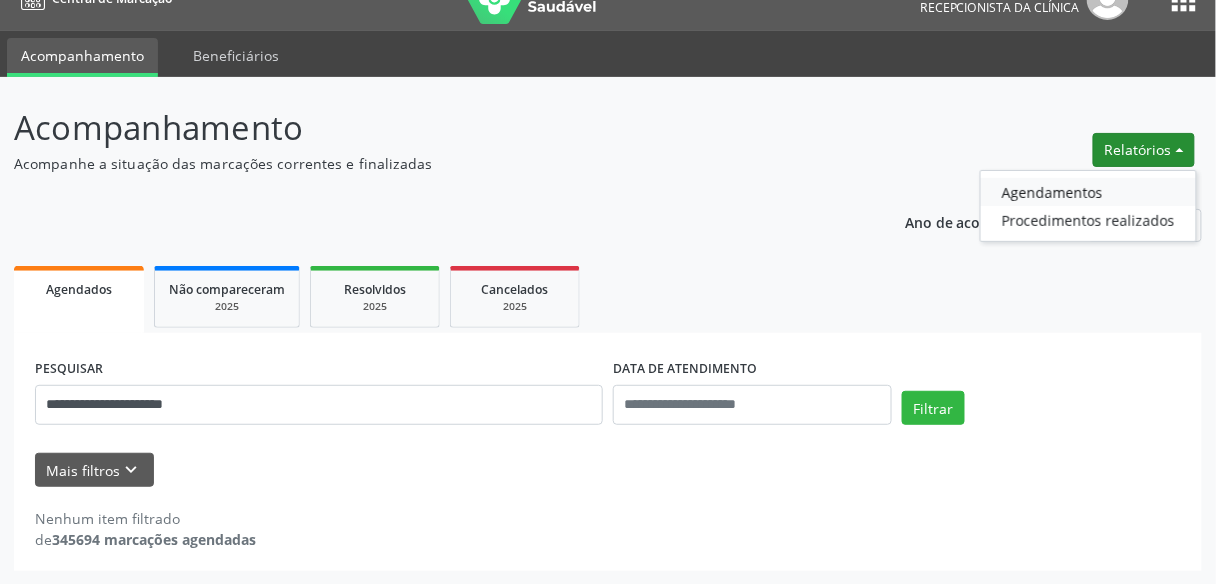 click on "Agendamentos" at bounding box center [1088, 192] 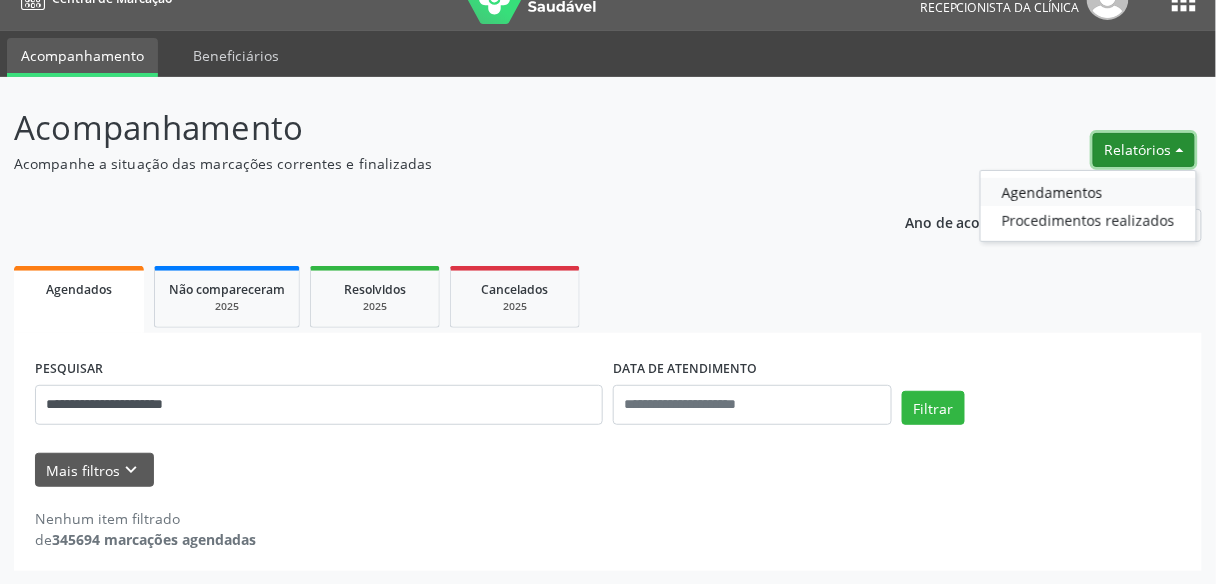 select on "*" 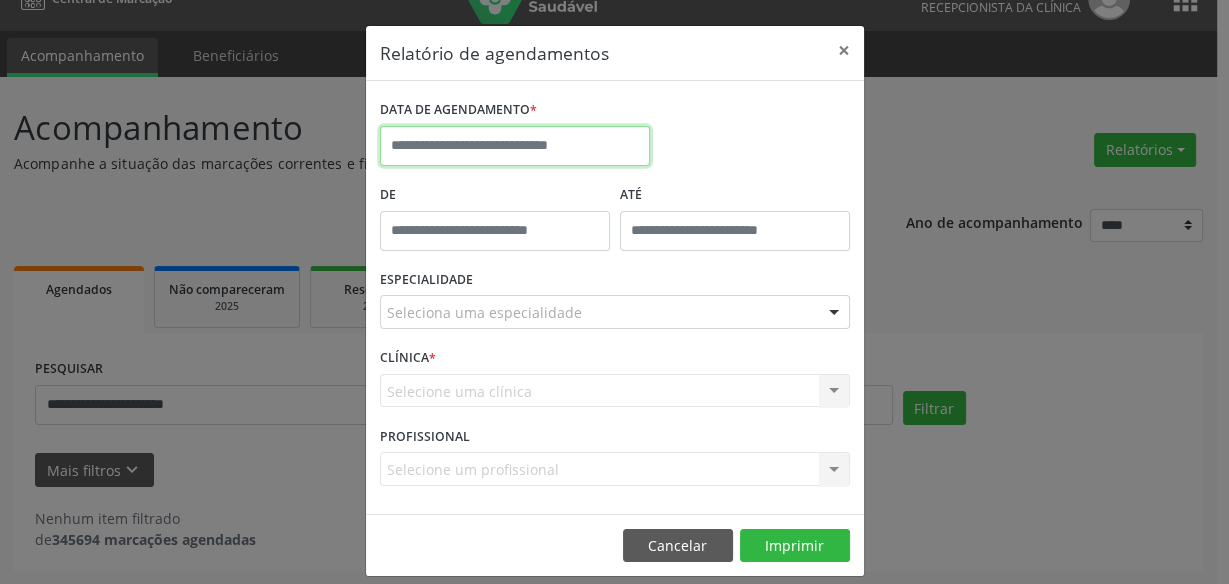 click at bounding box center [515, 146] 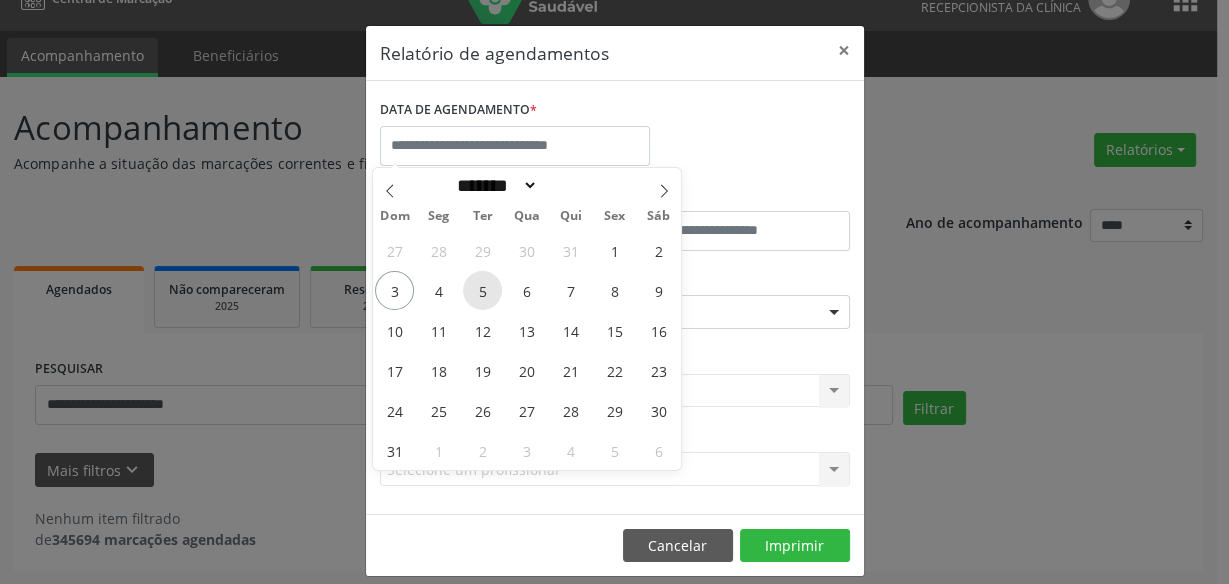 click on "5" at bounding box center (482, 290) 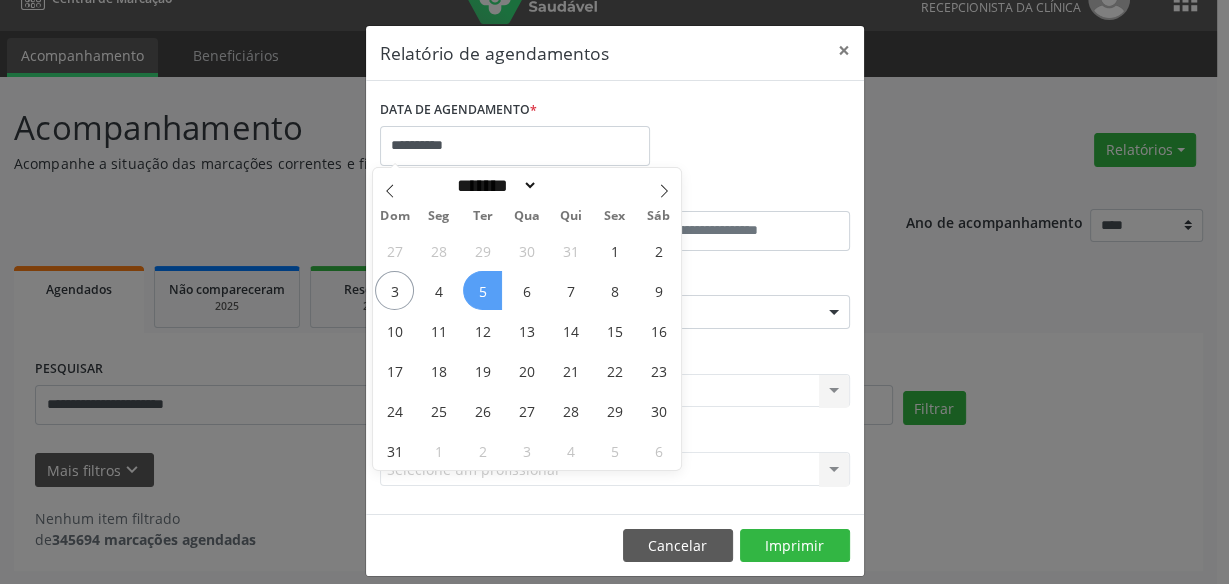 click on "5" at bounding box center [482, 290] 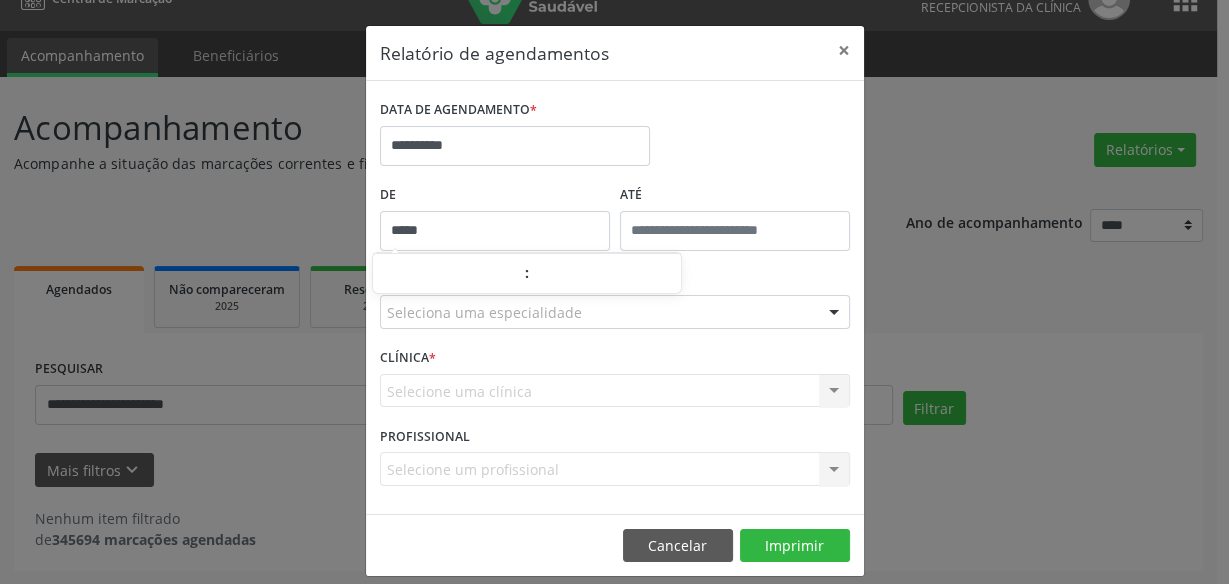 click on "*****" at bounding box center [495, 231] 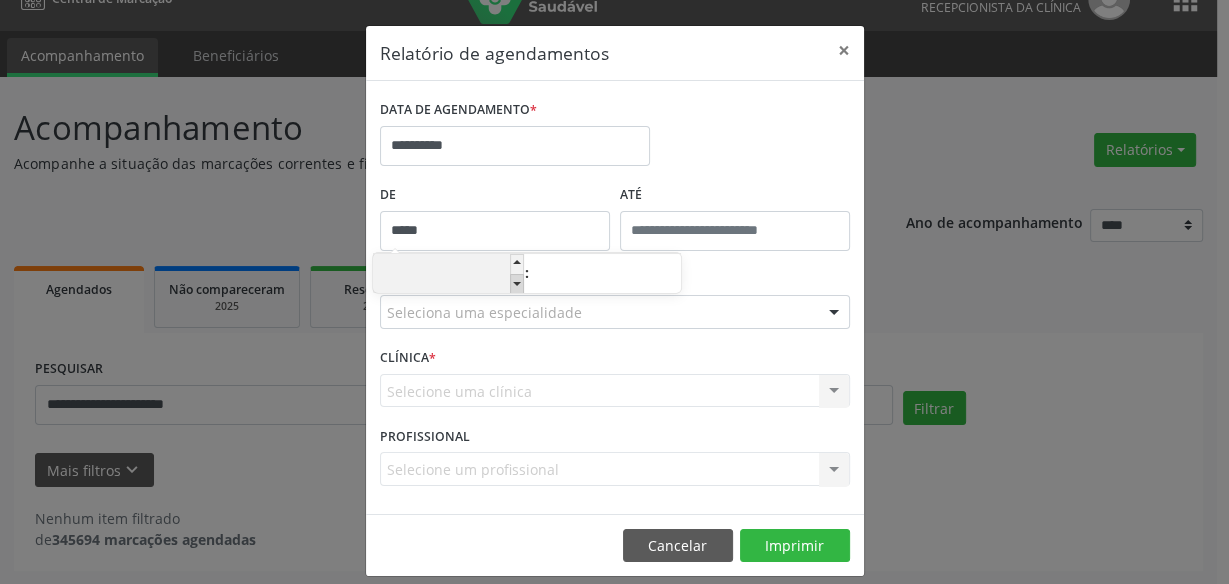 click at bounding box center (517, 284) 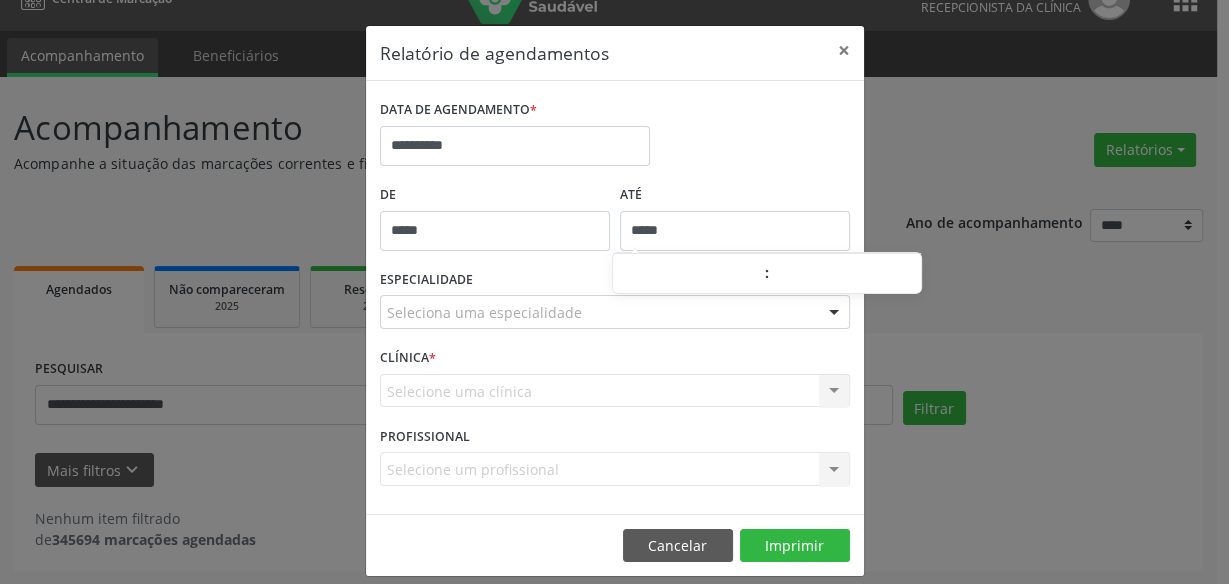 drag, startPoint x: 710, startPoint y: 225, endPoint x: 723, endPoint y: 270, distance: 46.840153 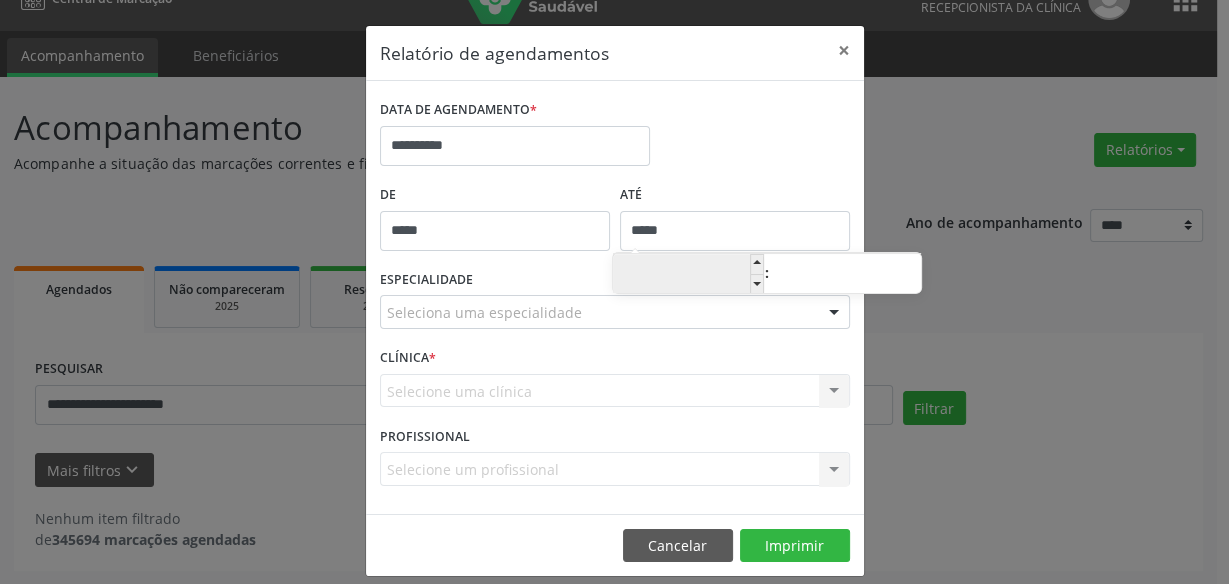 click on "*****" at bounding box center (735, 231) 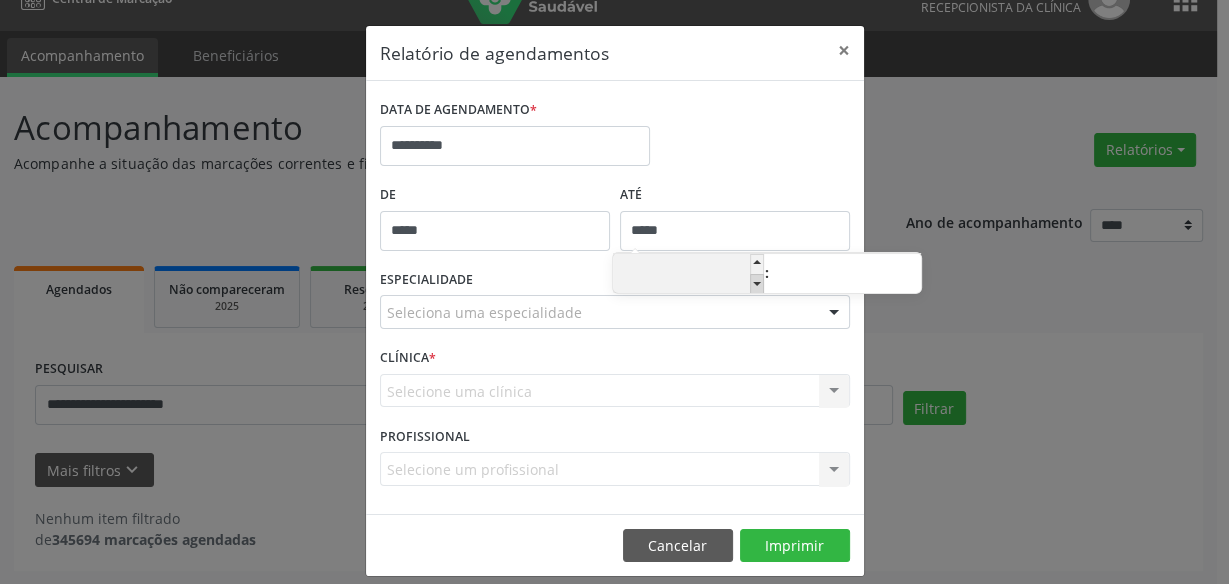 click at bounding box center (757, 284) 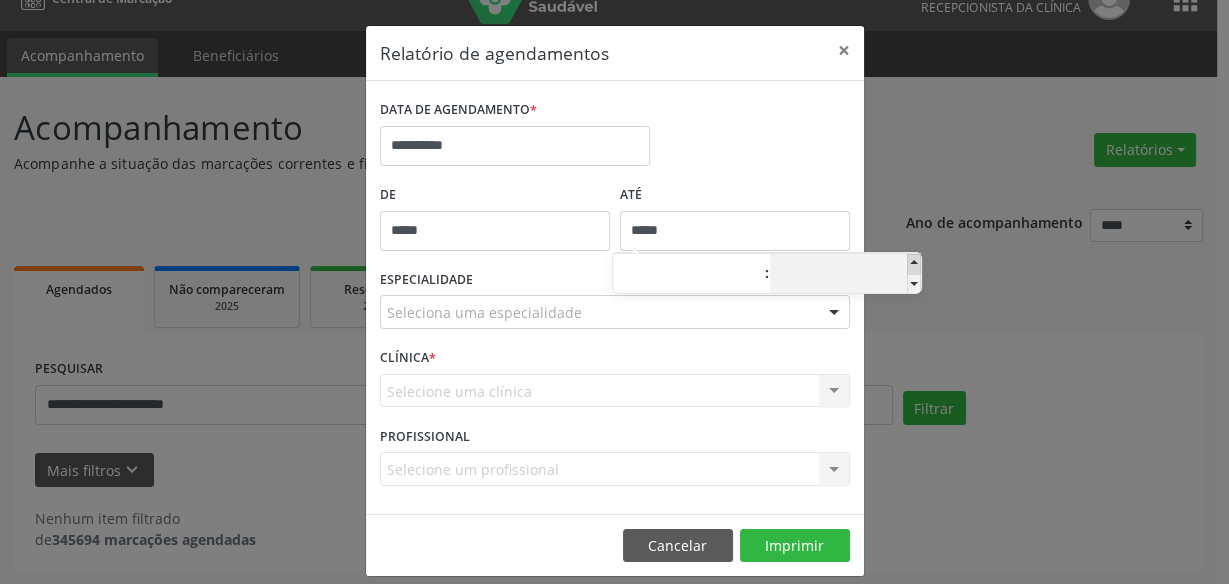 click at bounding box center [914, 264] 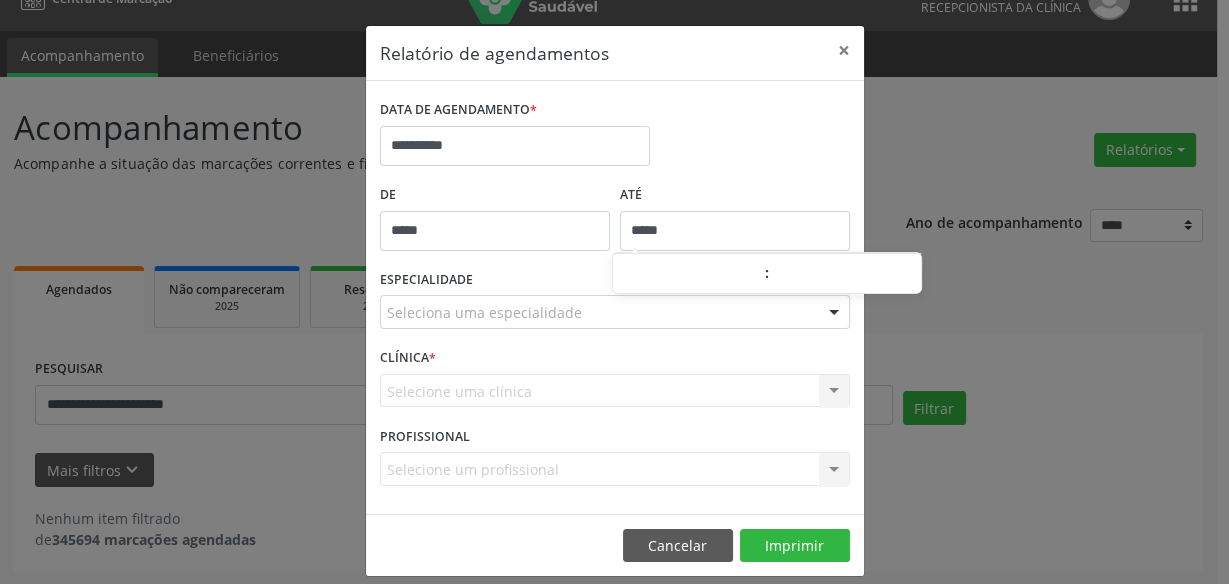click on "**********" at bounding box center [614, 292] 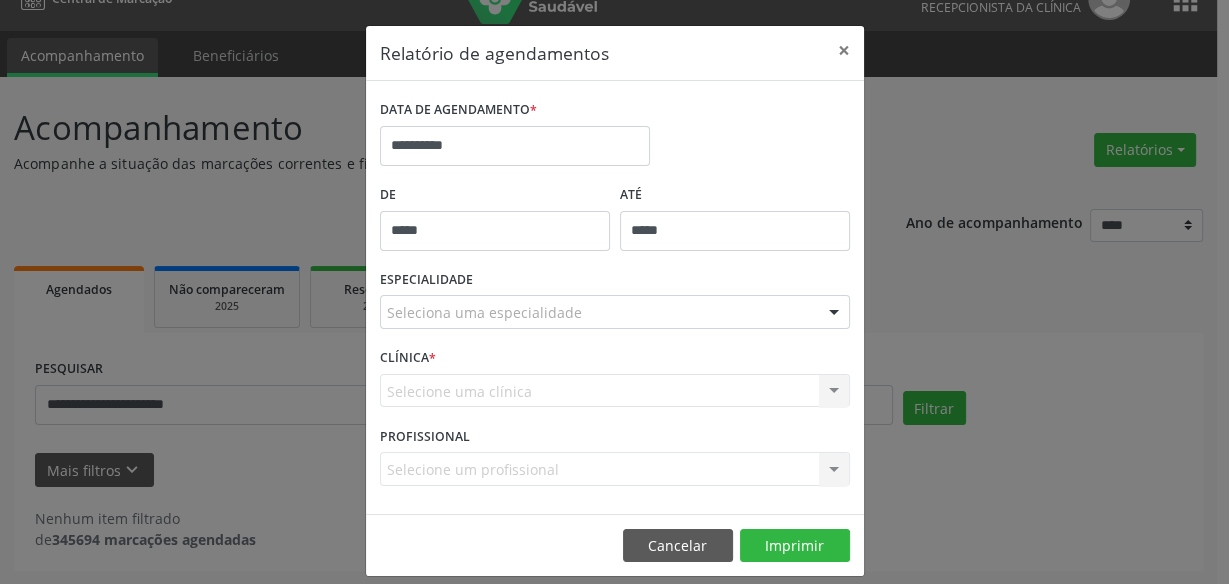 click at bounding box center [834, 313] 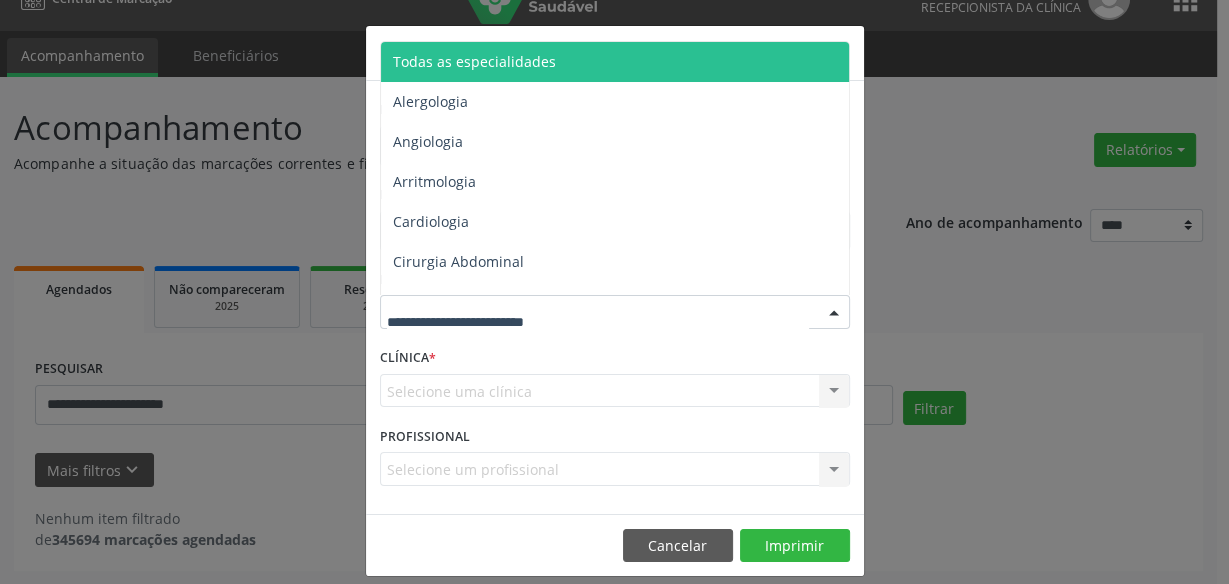 click on "Todas as especialidades" at bounding box center [616, 62] 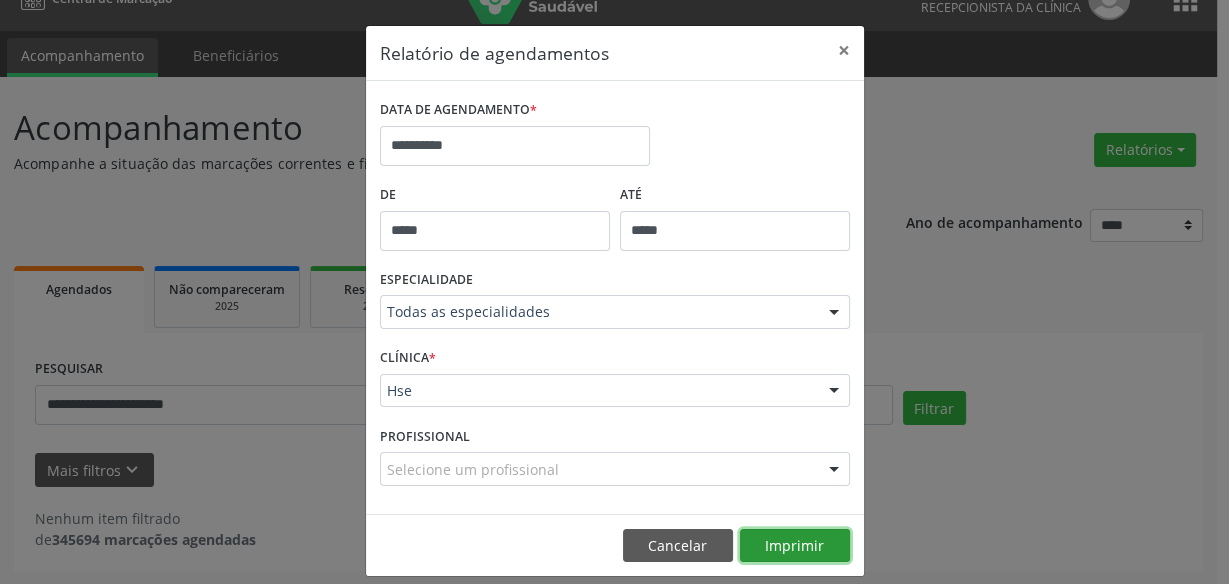click on "Imprimir" at bounding box center [795, 546] 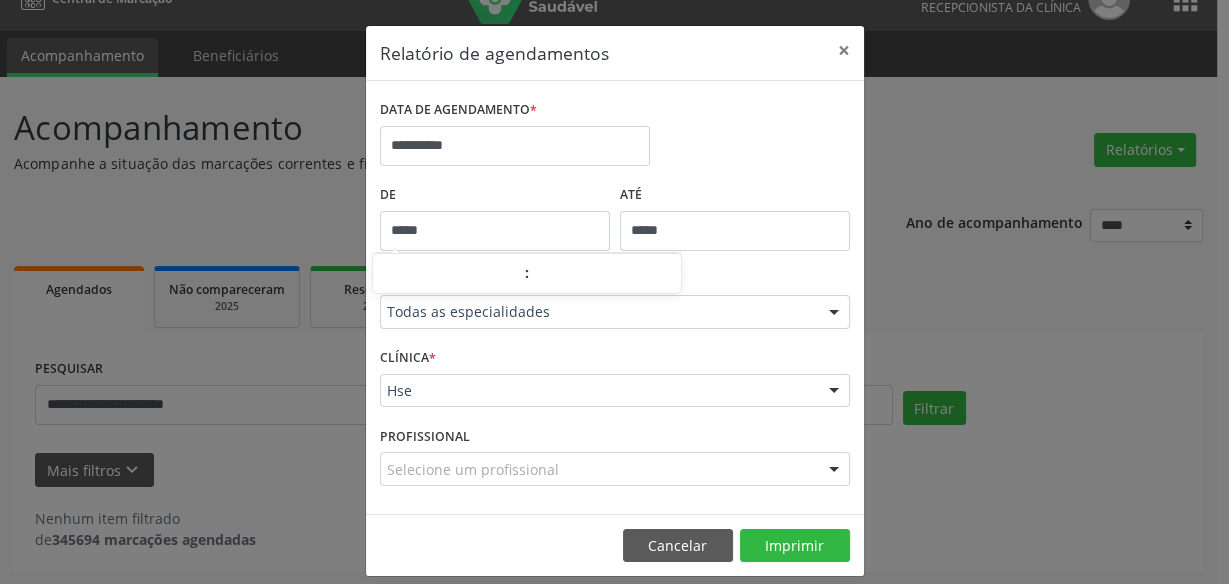 click on "*****" at bounding box center [495, 231] 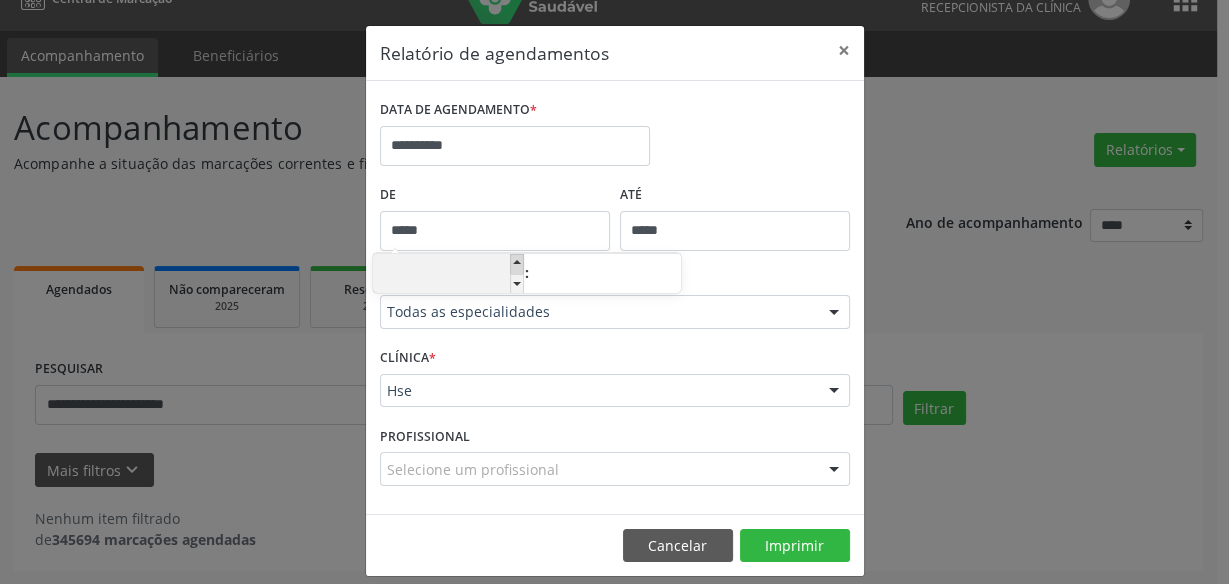 click at bounding box center [517, 264] 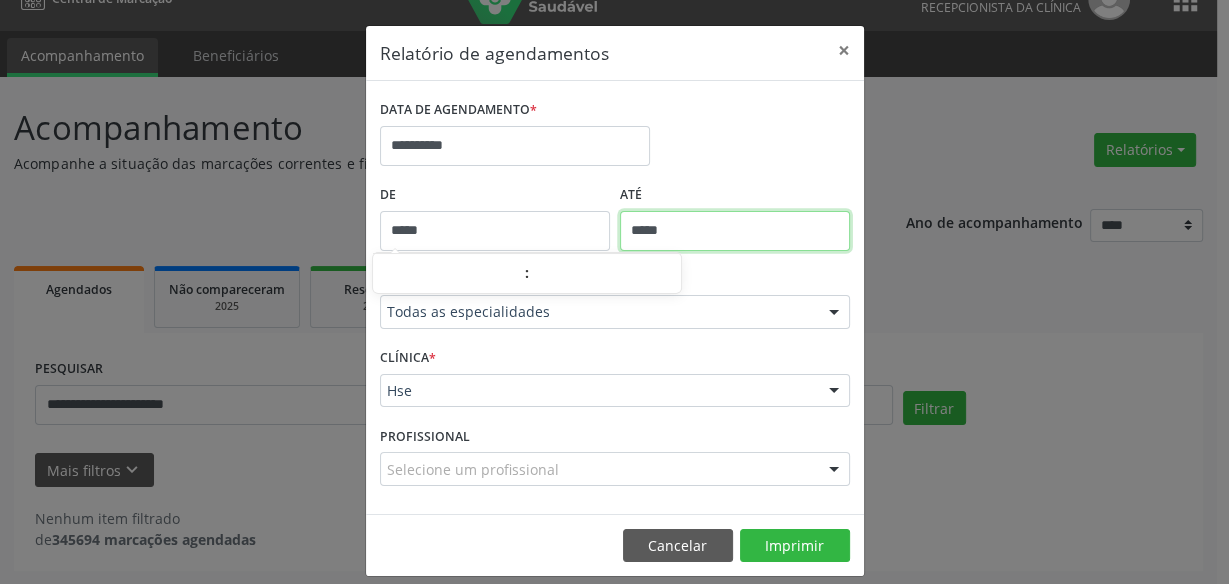 click on "*****" at bounding box center [735, 231] 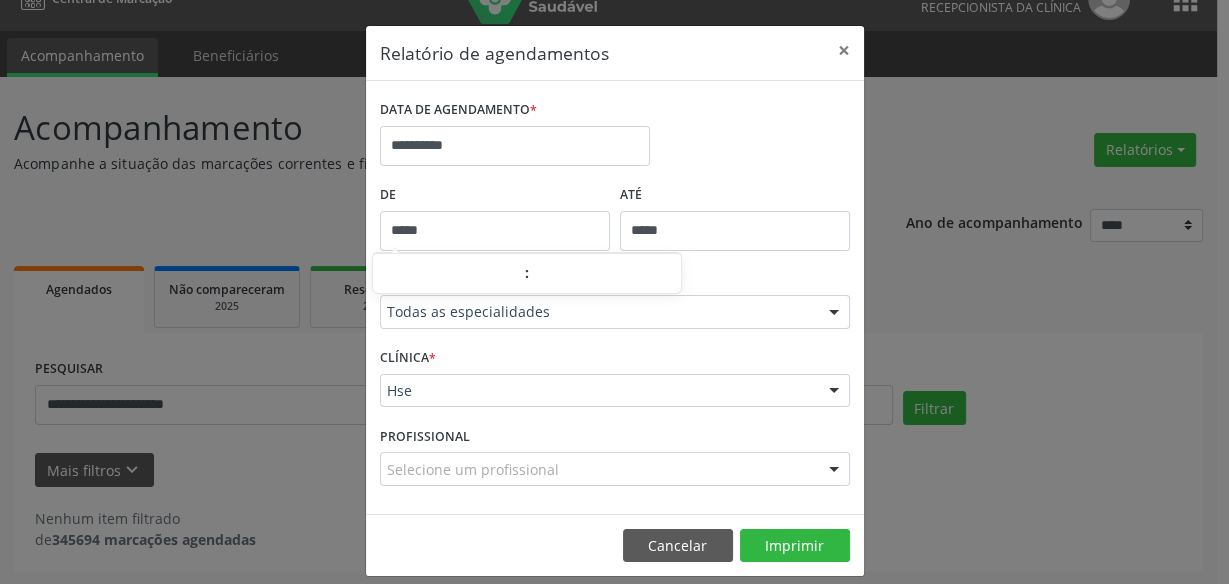 type on "*****" 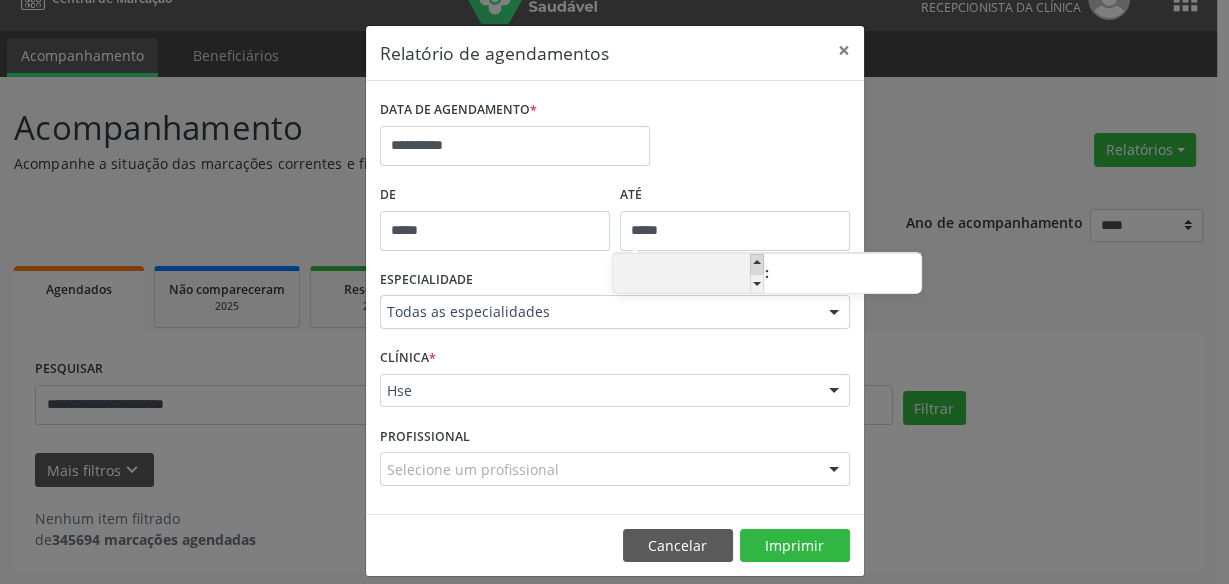click at bounding box center [757, 264] 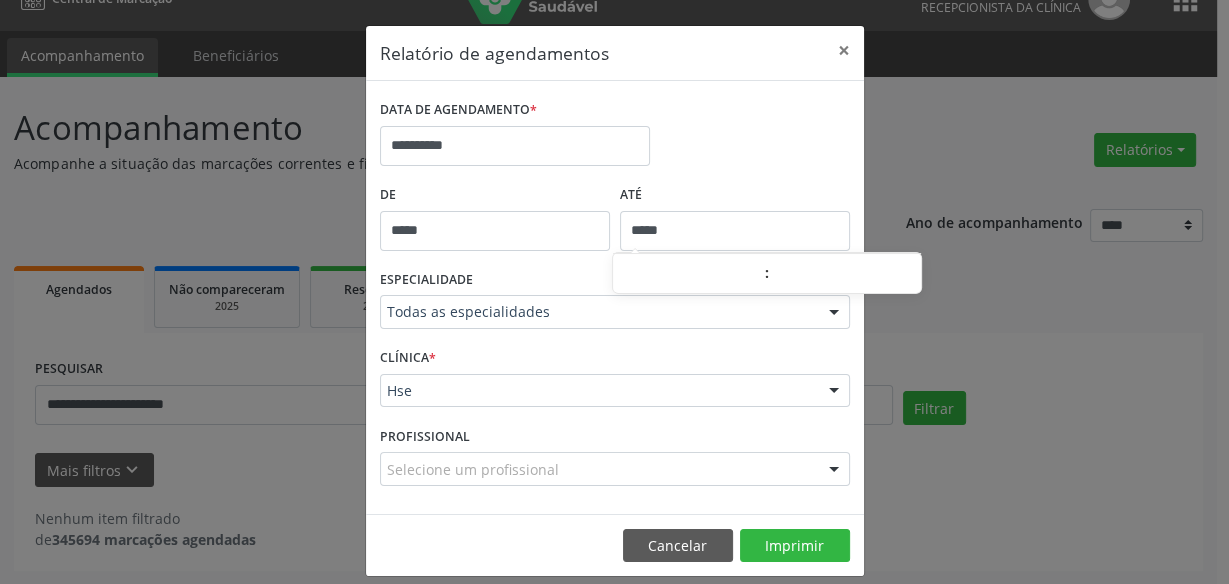 click on "**********" at bounding box center [614, 292] 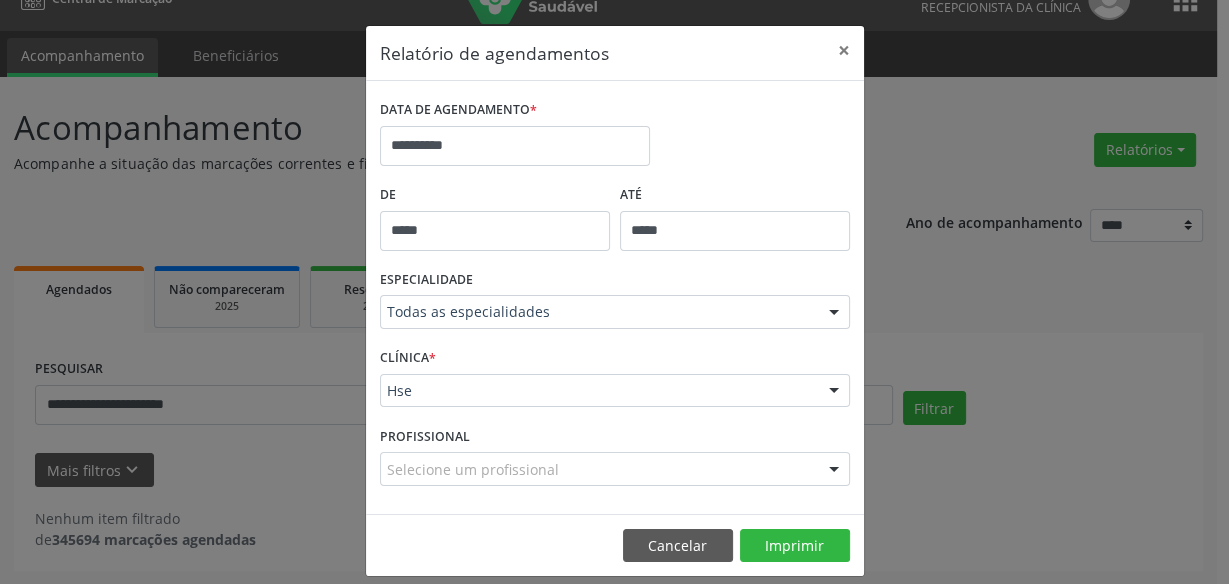 click at bounding box center (834, 313) 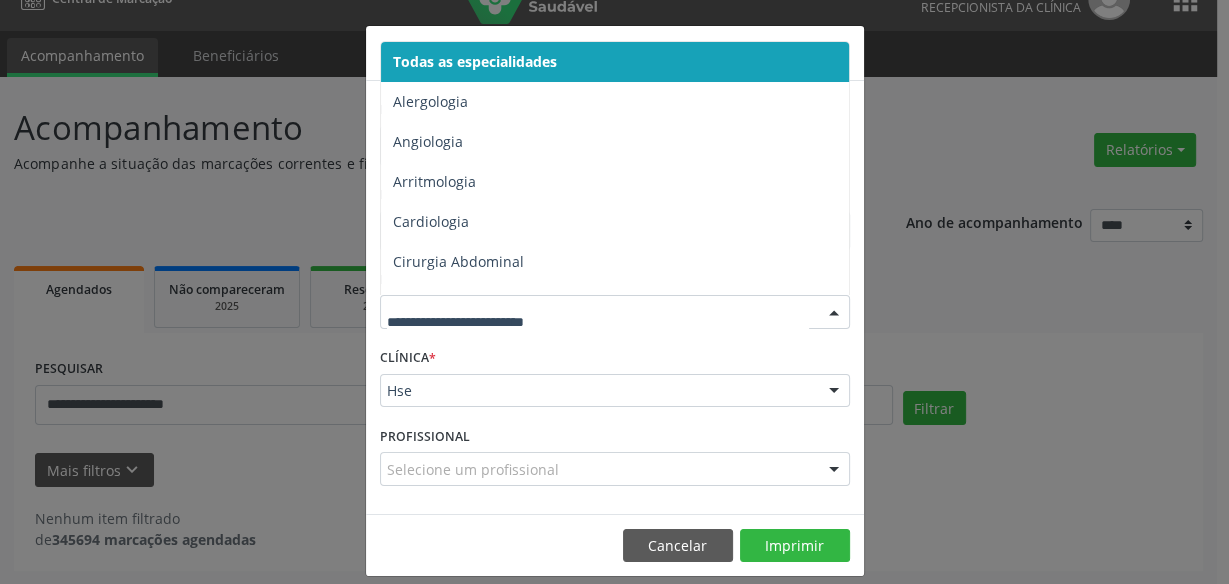 click on "Todas as especialidades" at bounding box center (616, 62) 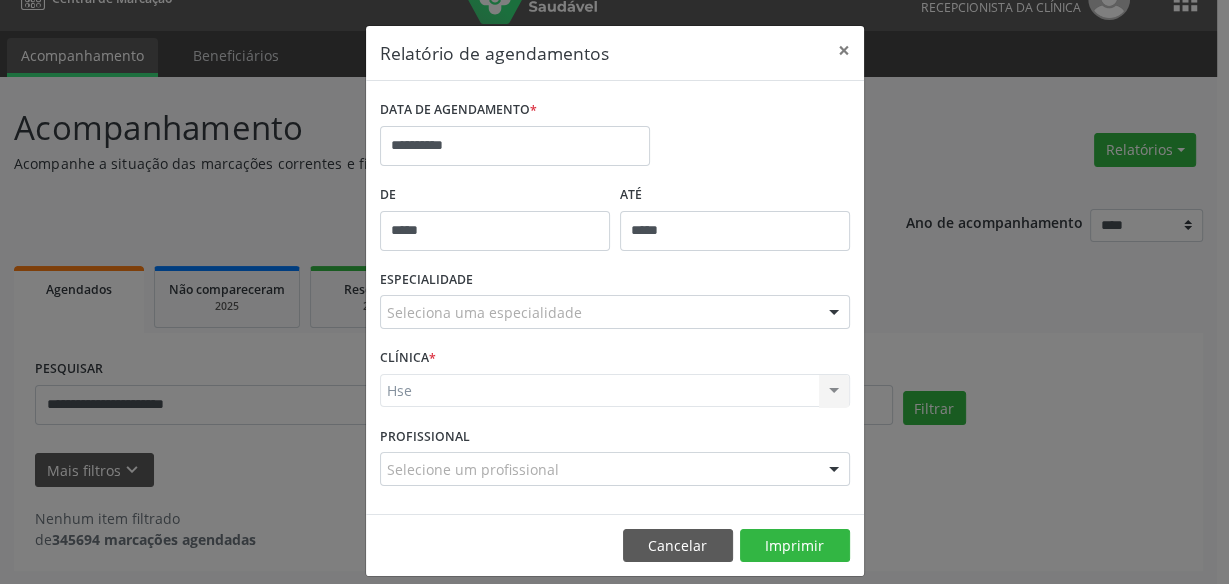 click at bounding box center [834, 313] 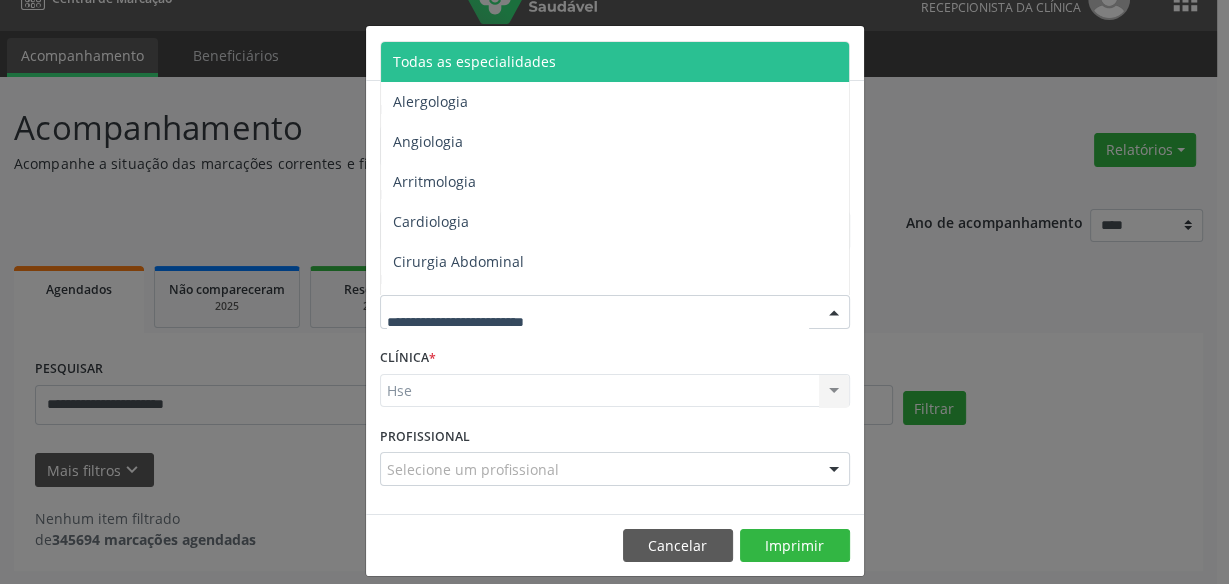 click on "Todas as especialidades" at bounding box center [616, 62] 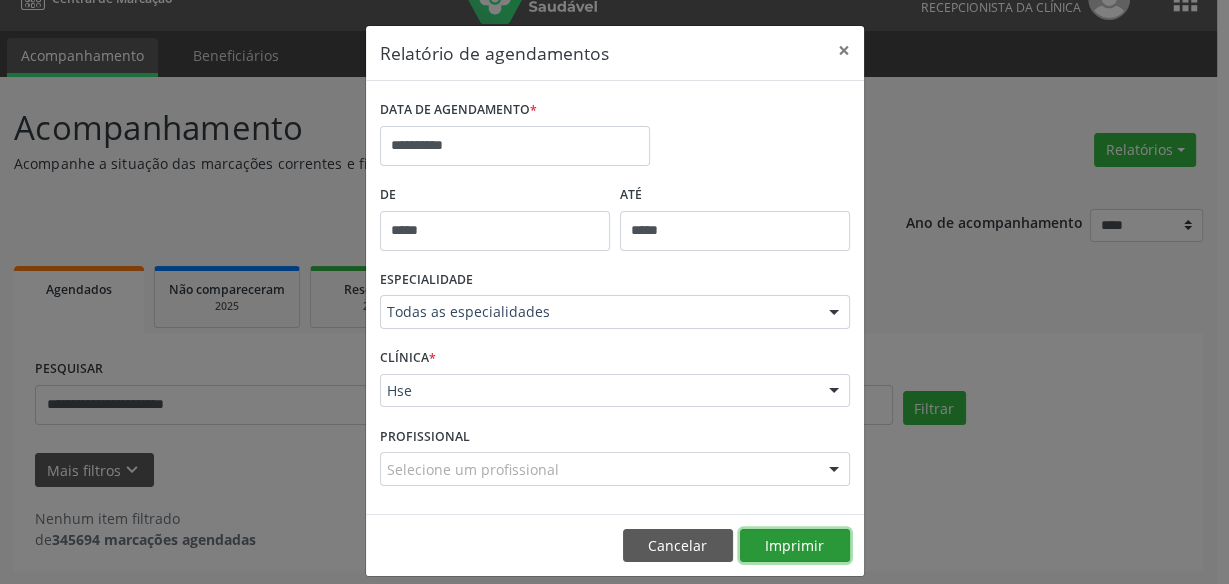 click on "Imprimir" at bounding box center (795, 546) 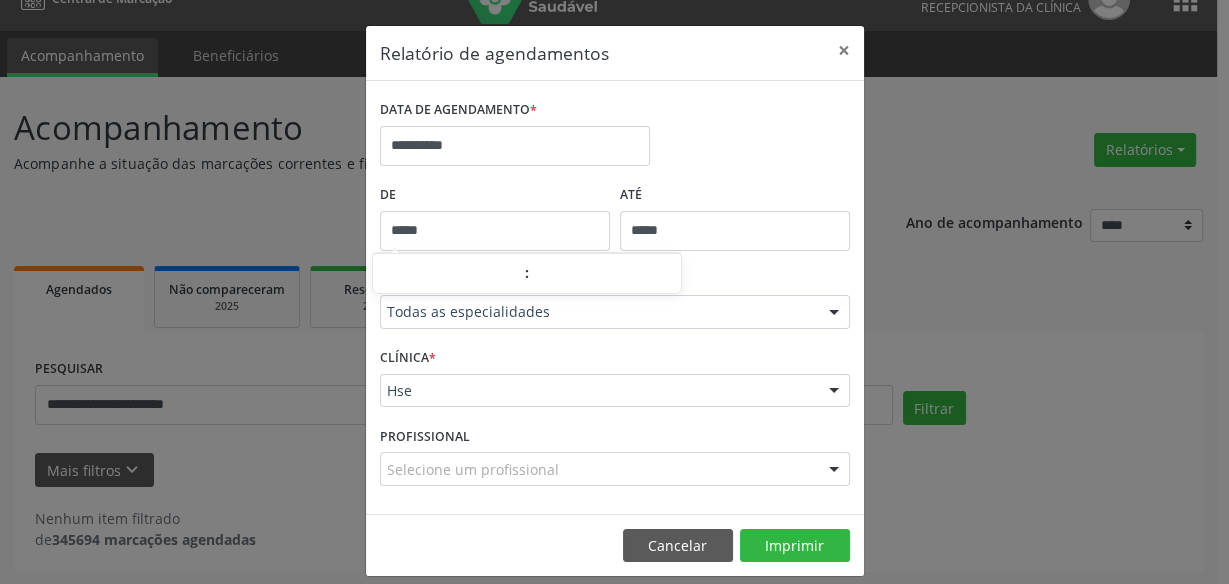 click on "*****" at bounding box center (495, 231) 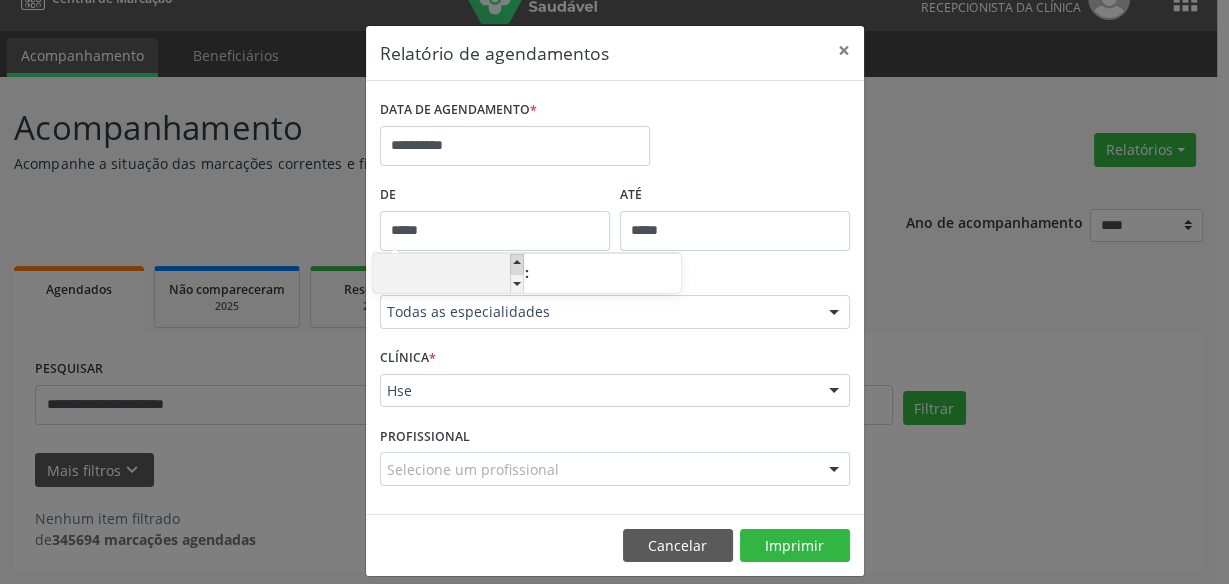 click at bounding box center [517, 264] 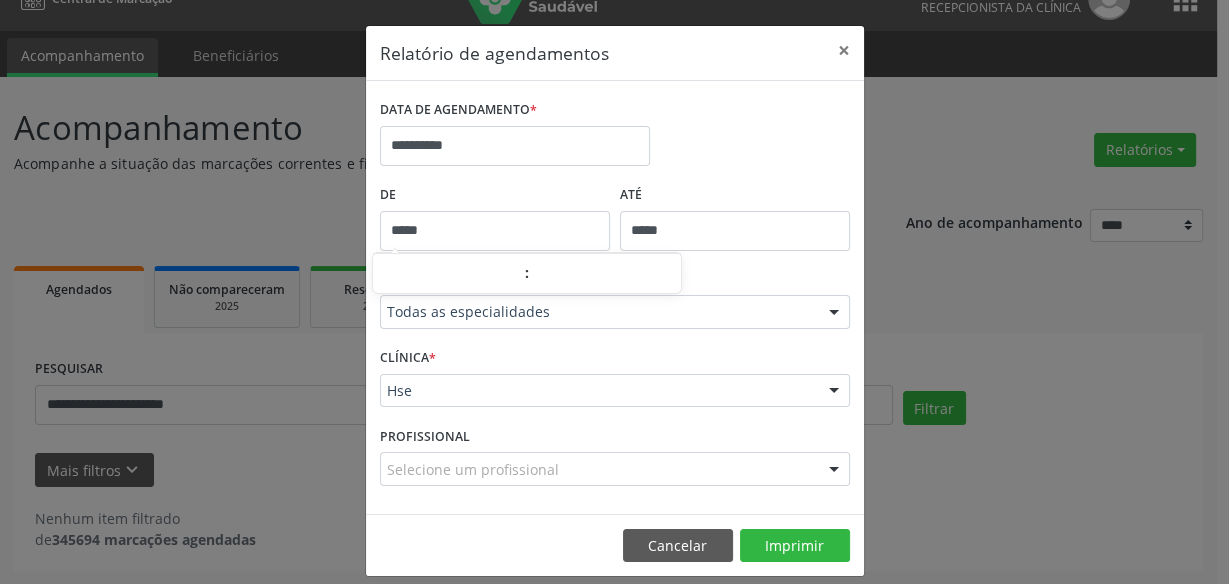 type on "*****" 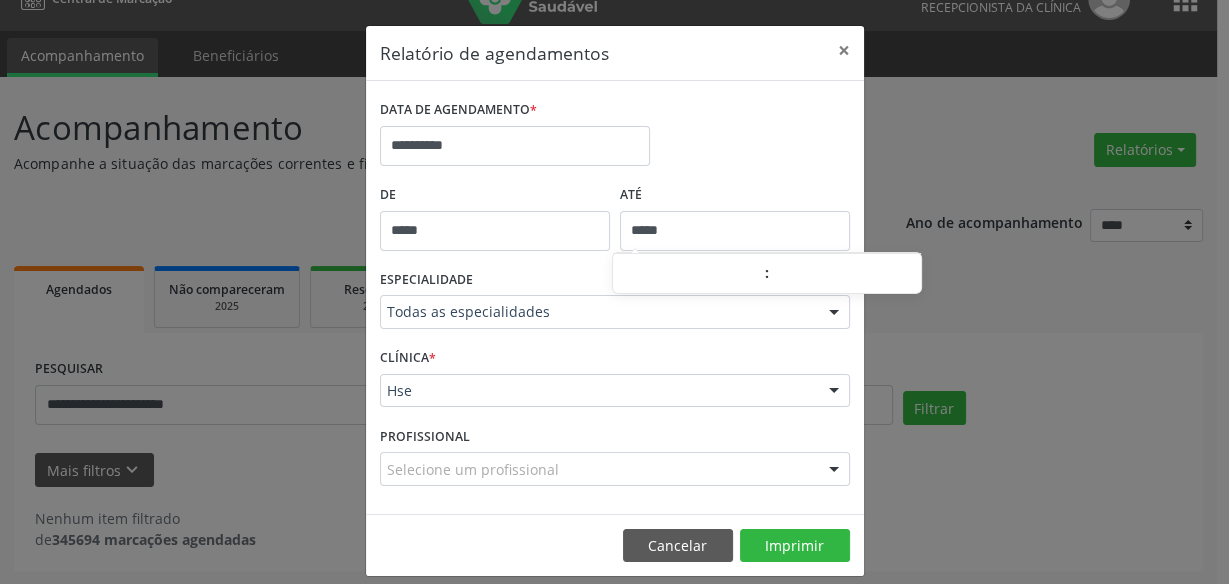 click on "*****" at bounding box center [495, 231] 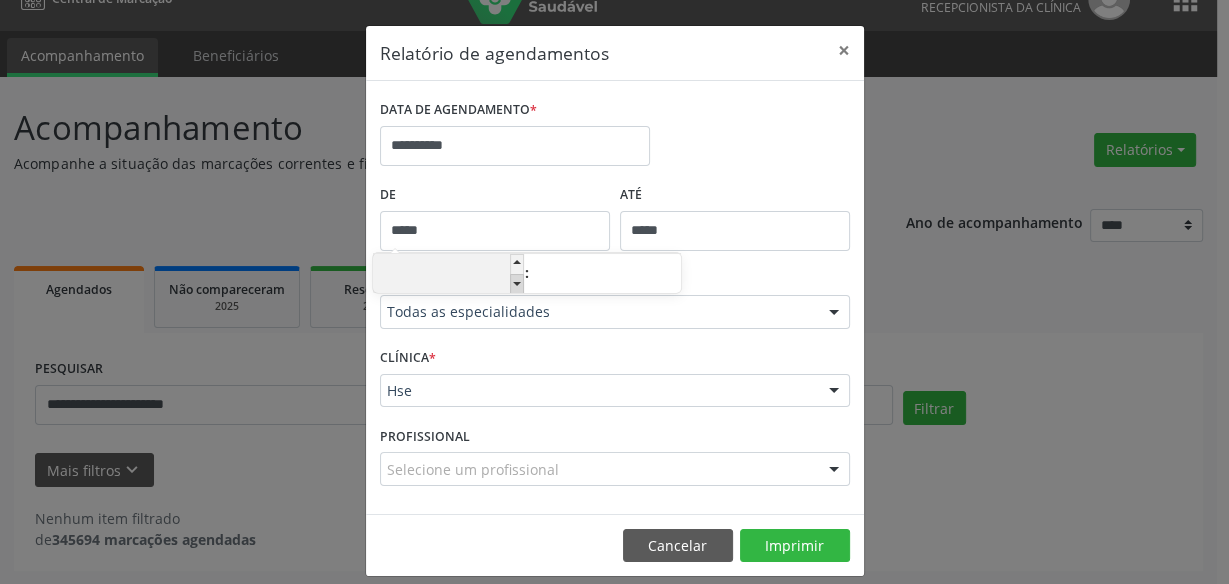 click at bounding box center (517, 284) 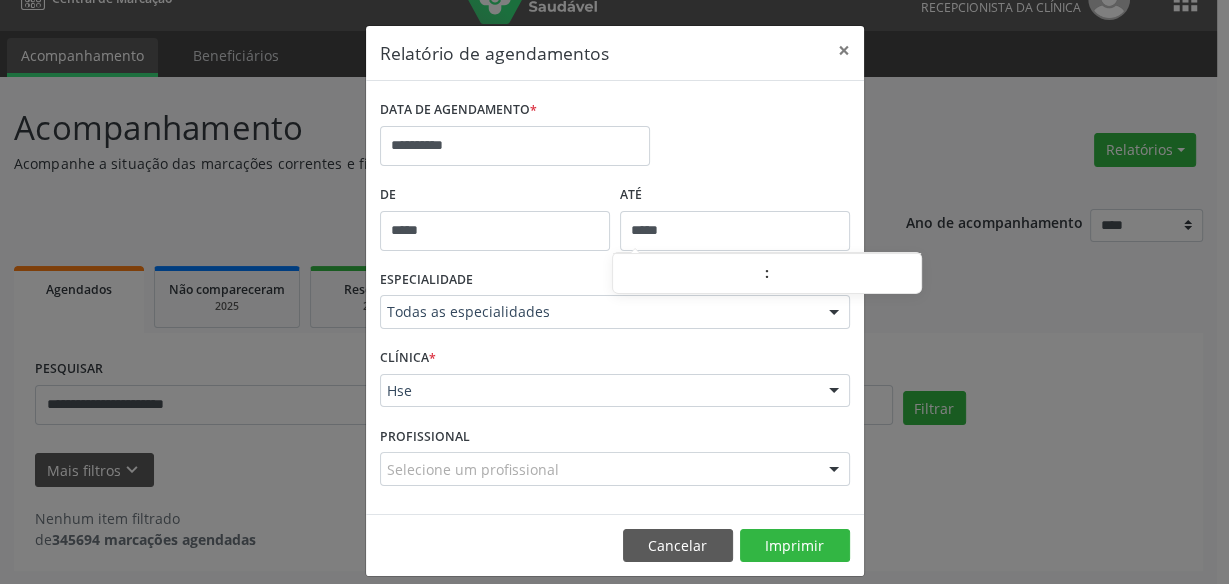 click on "*****" at bounding box center (735, 231) 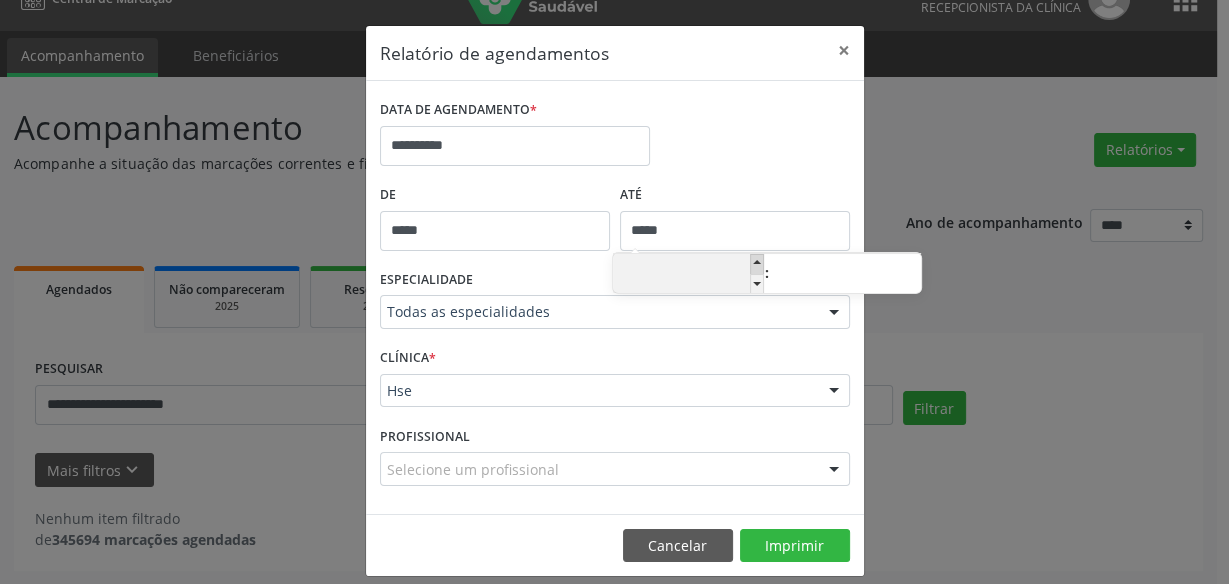 click at bounding box center [757, 264] 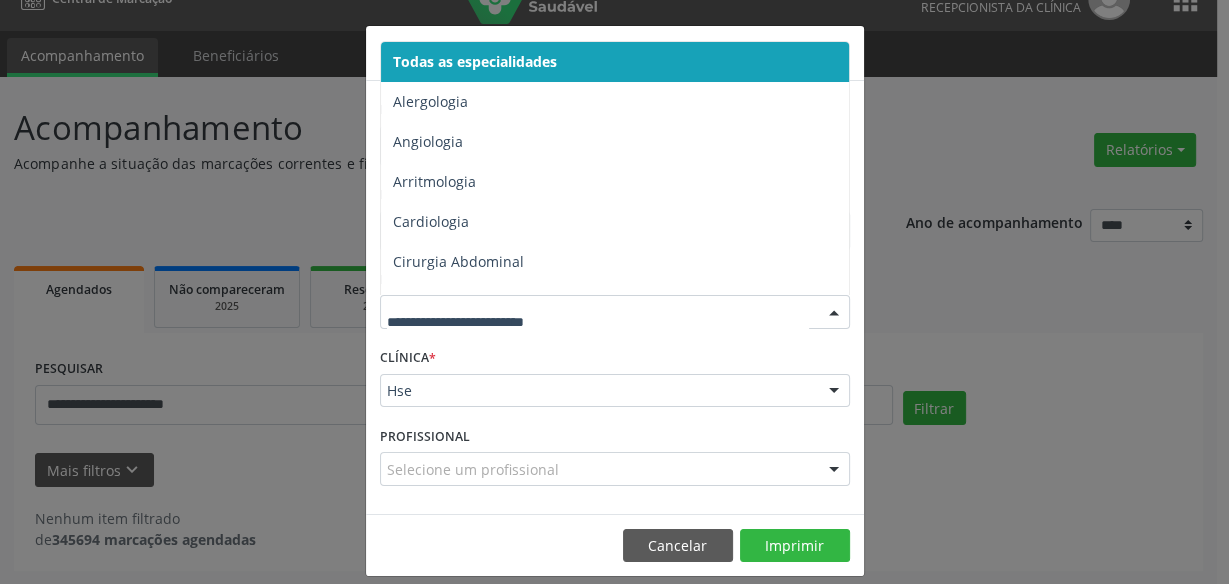 click at bounding box center [598, 322] 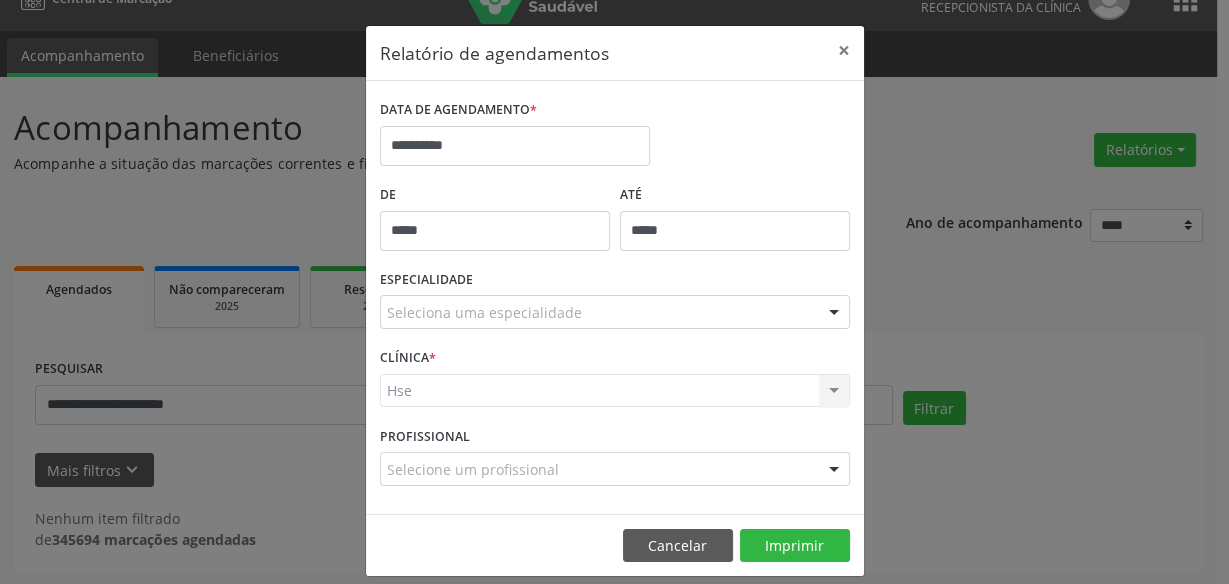 click at bounding box center [834, 313] 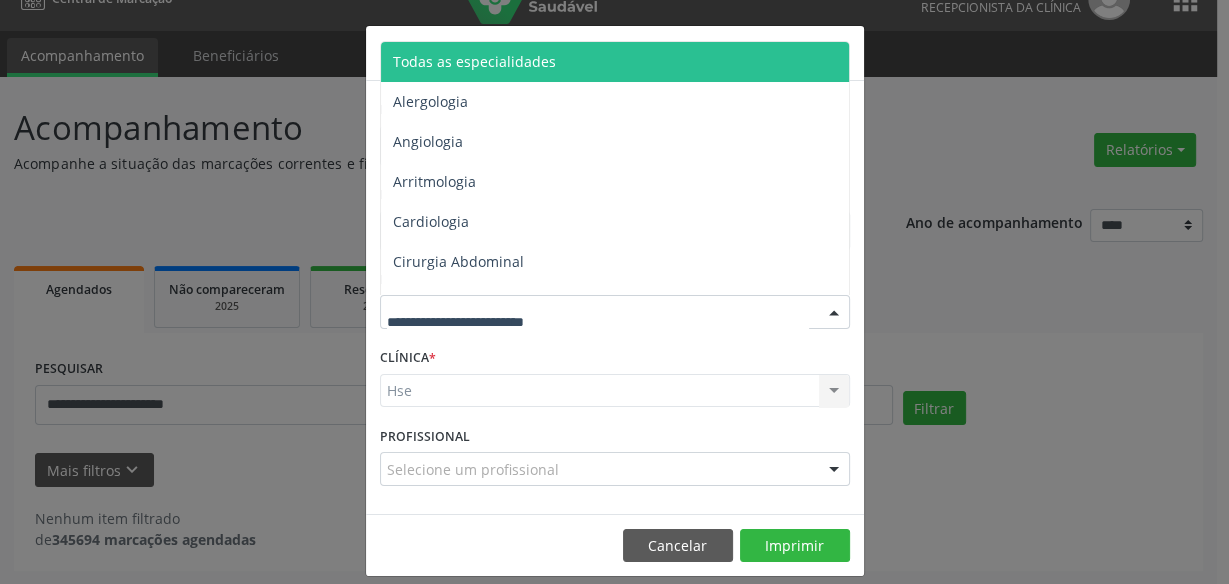 click on "Todas as especialidades" at bounding box center [616, 62] 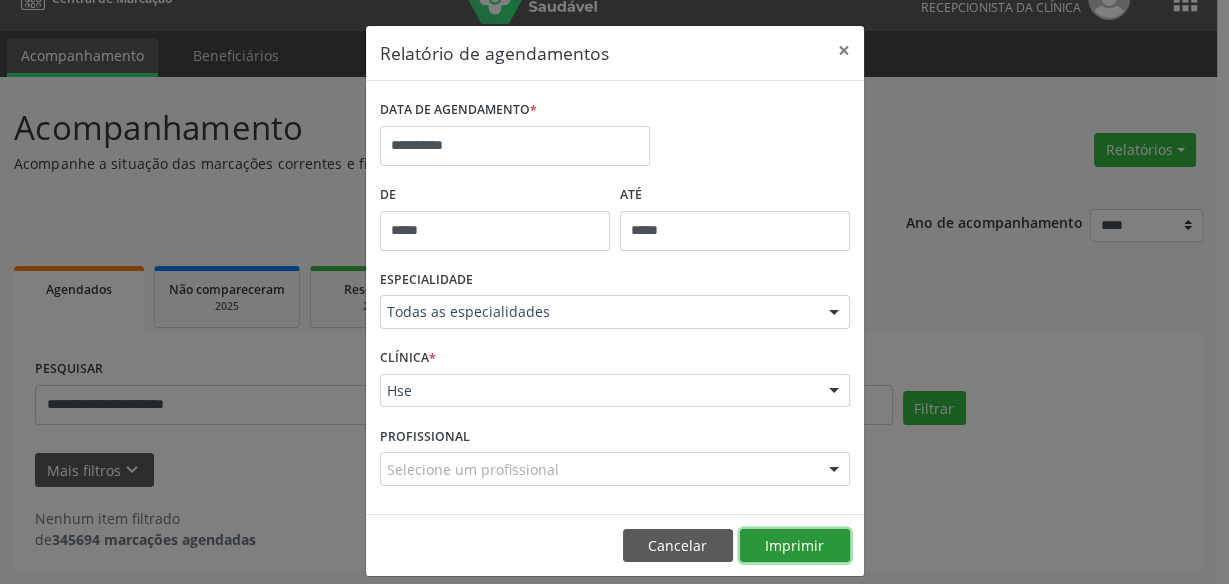 click on "Imprimir" at bounding box center [795, 546] 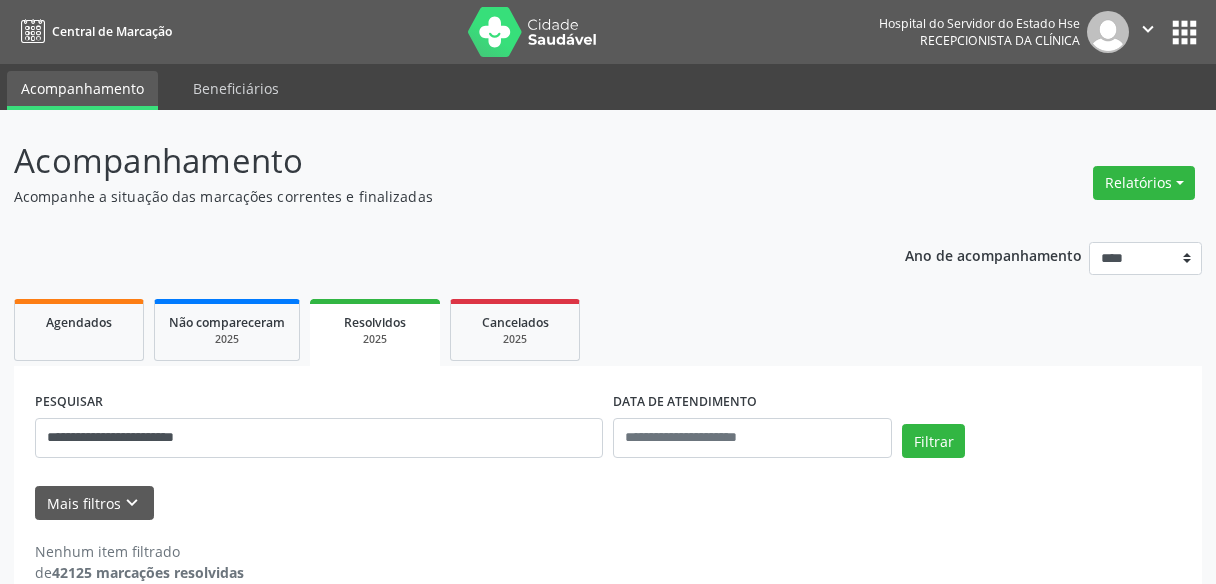 scroll, scrollTop: 33, scrollLeft: 0, axis: vertical 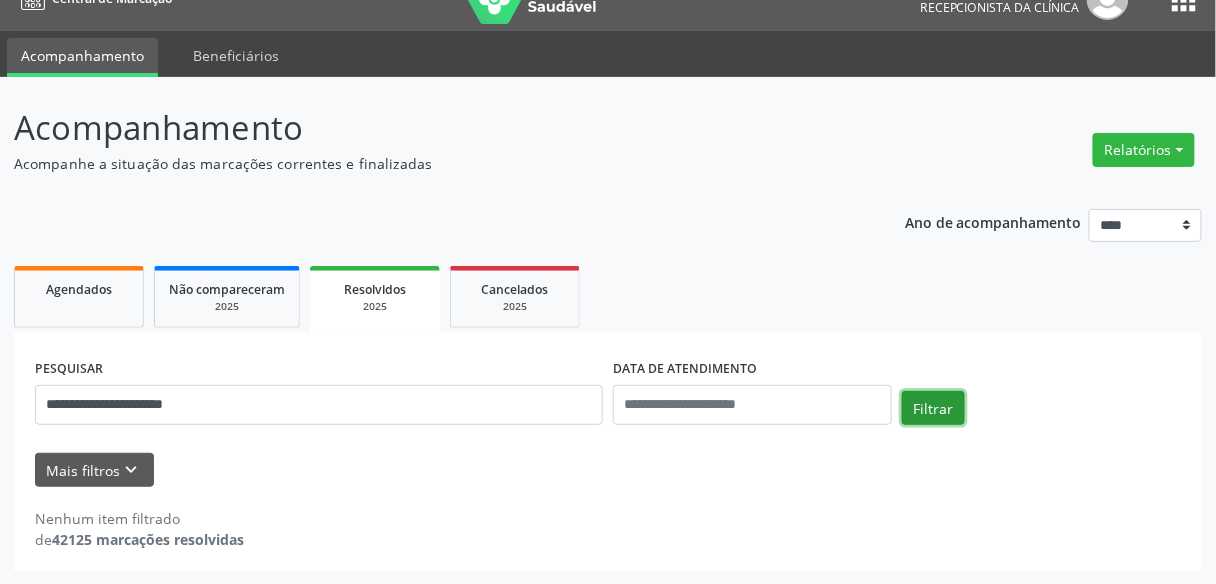 click on "Filtrar" at bounding box center (933, 408) 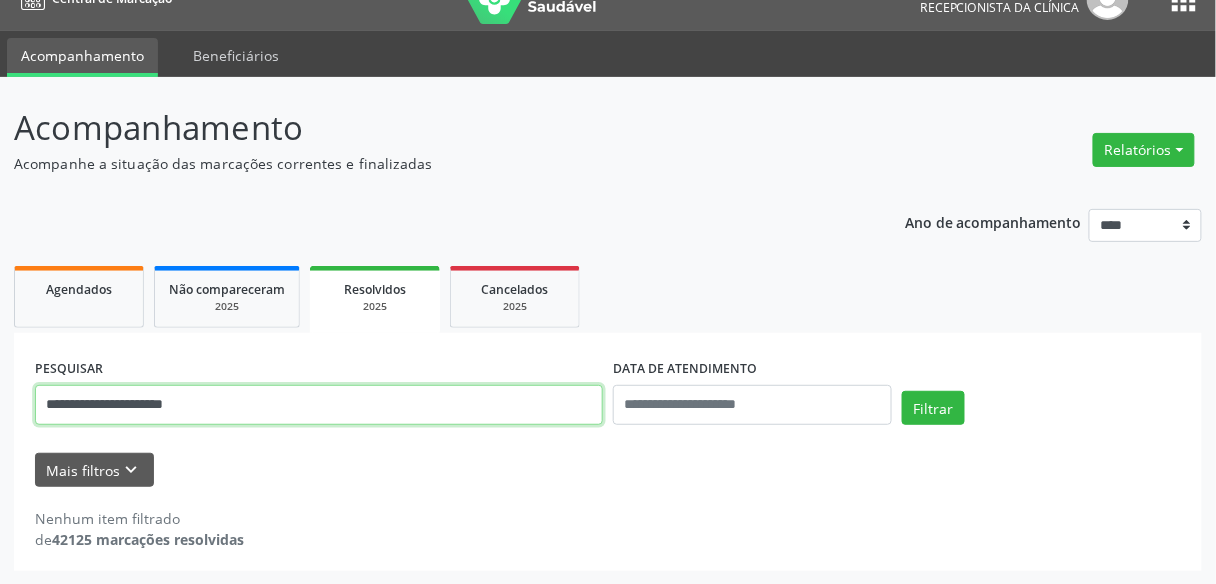drag, startPoint x: 220, startPoint y: 407, endPoint x: 0, endPoint y: 391, distance: 220.58105 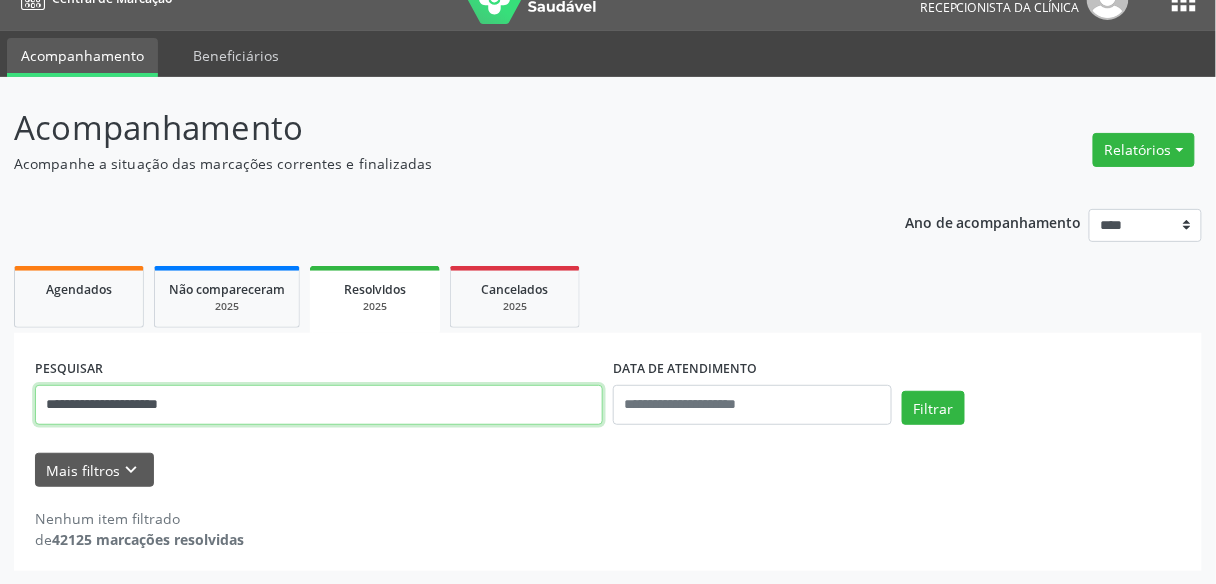 click on "**********" at bounding box center (319, 405) 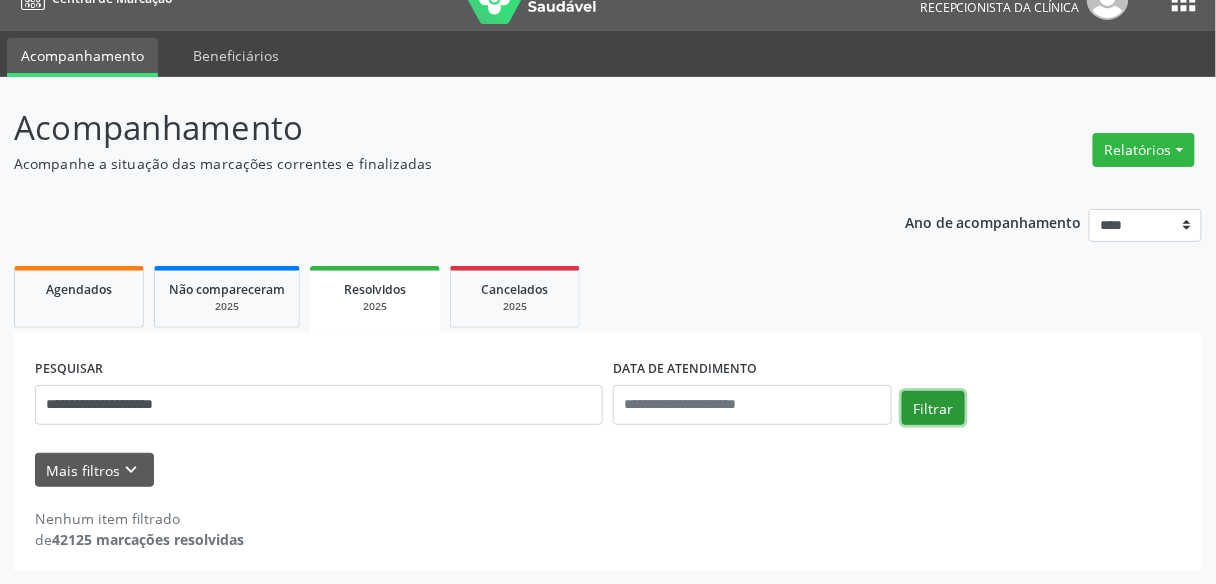 click on "Filtrar" at bounding box center [933, 408] 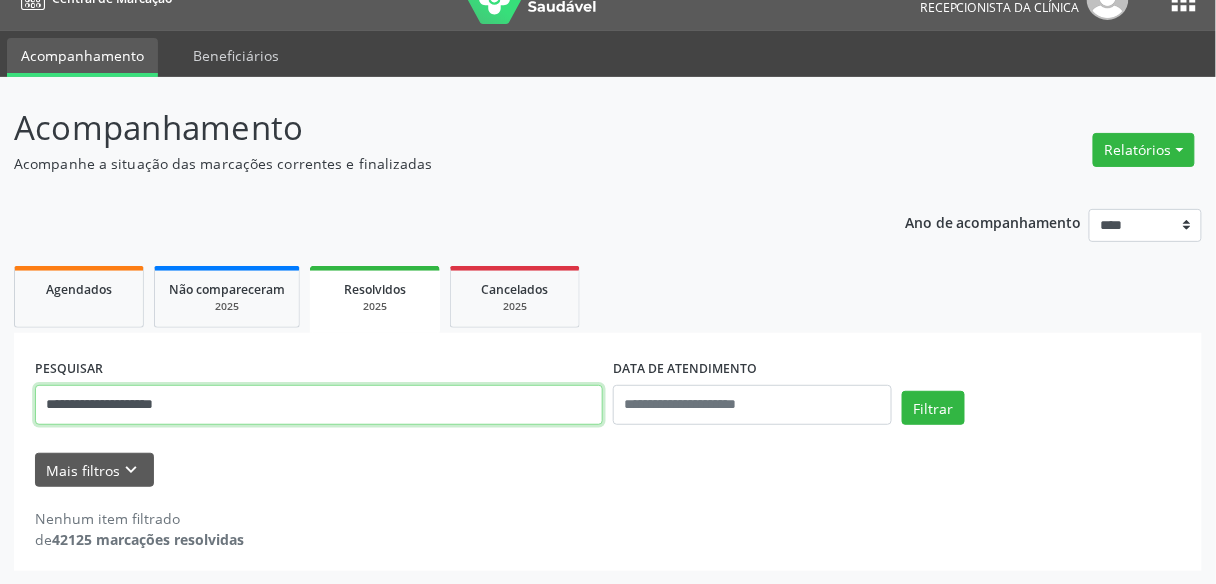 drag, startPoint x: 200, startPoint y: 406, endPoint x: 0, endPoint y: 413, distance: 200.12247 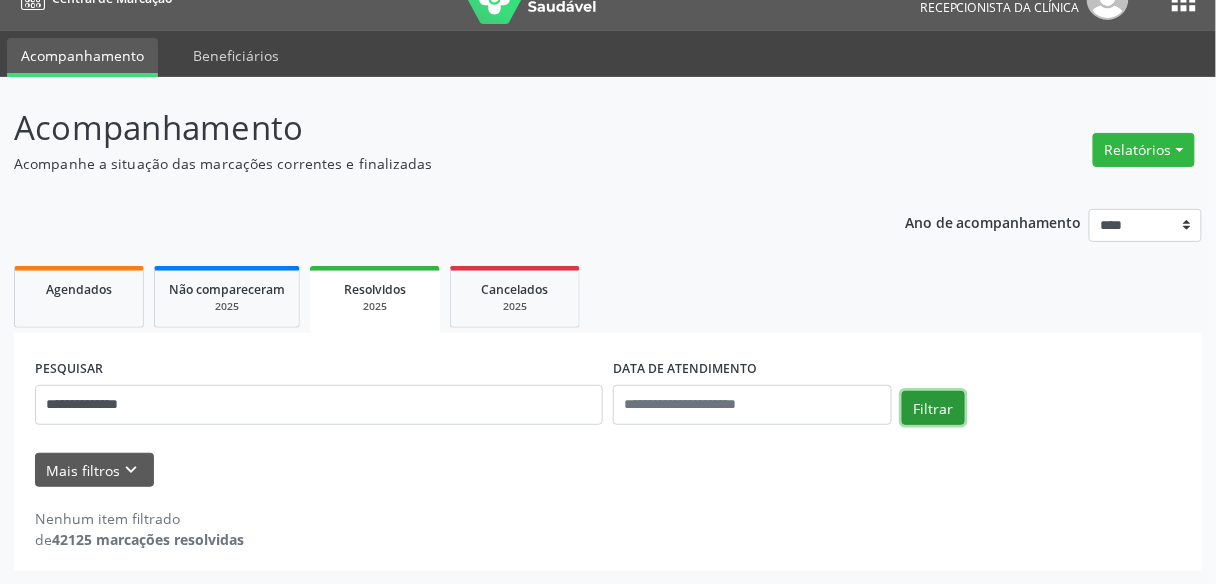 click on "Filtrar" at bounding box center [933, 408] 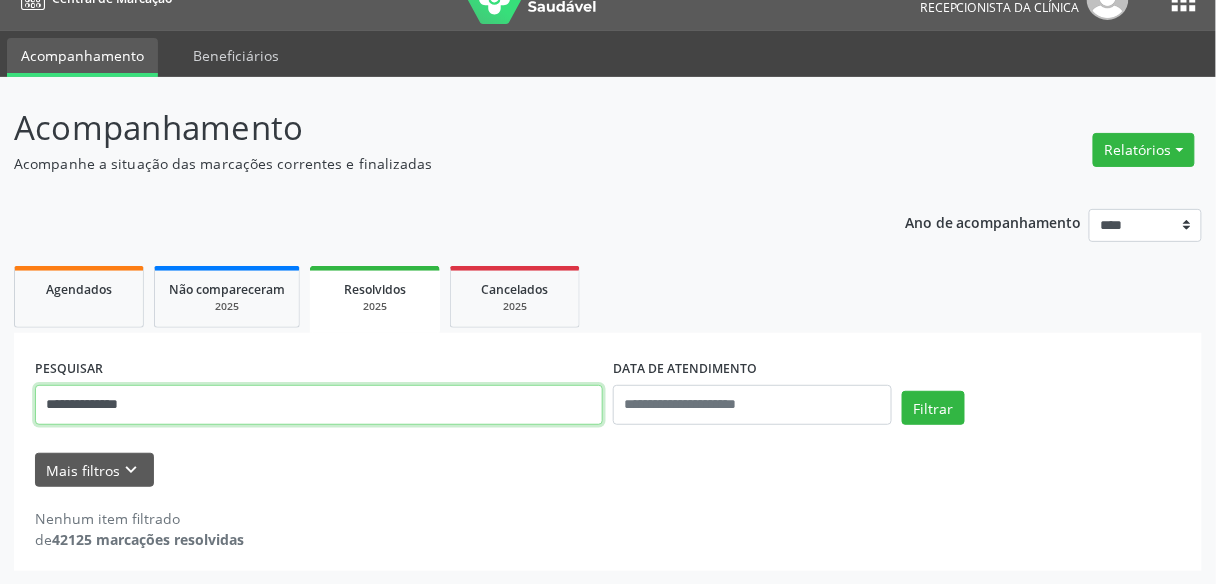 drag, startPoint x: 154, startPoint y: 406, endPoint x: 0, endPoint y: 414, distance: 154.20766 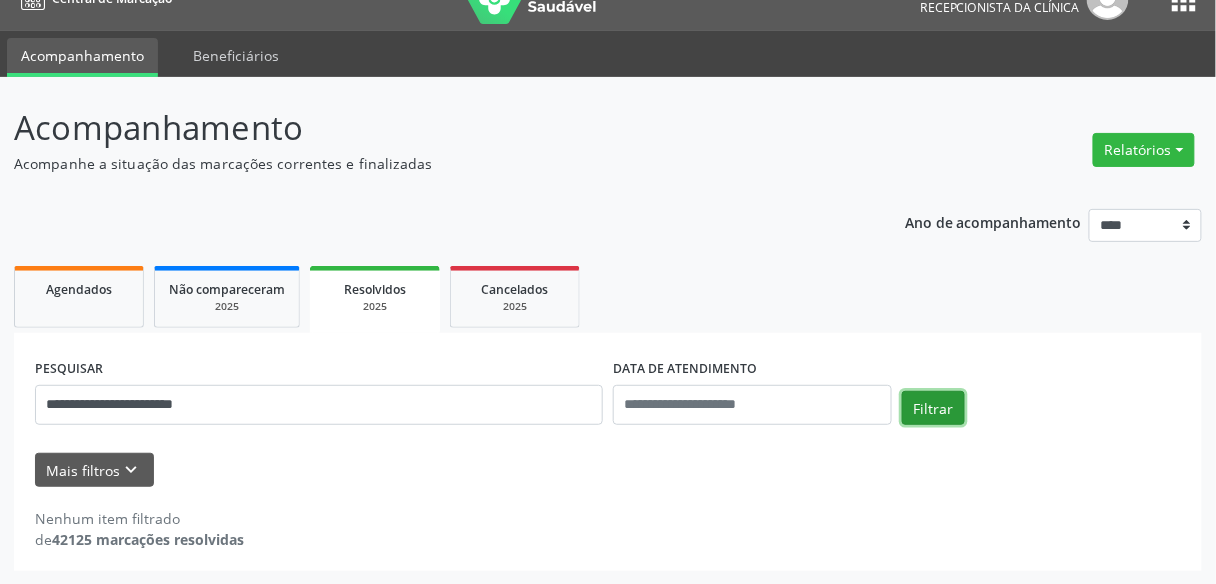 click on "Filtrar" at bounding box center [933, 408] 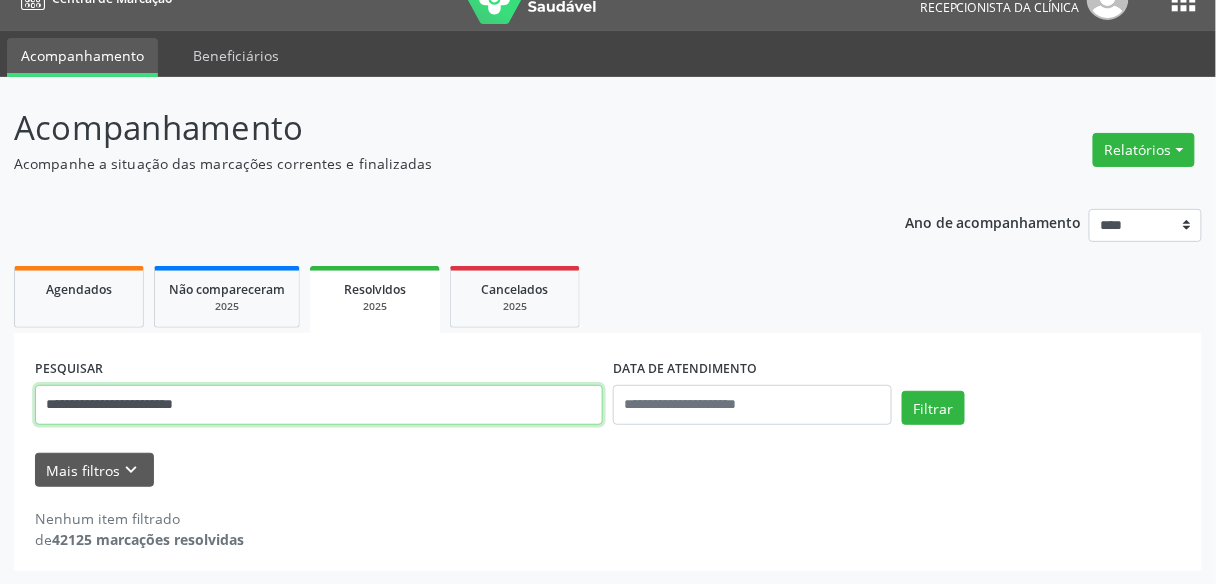 drag, startPoint x: 222, startPoint y: 411, endPoint x: 12, endPoint y: 404, distance: 210.11664 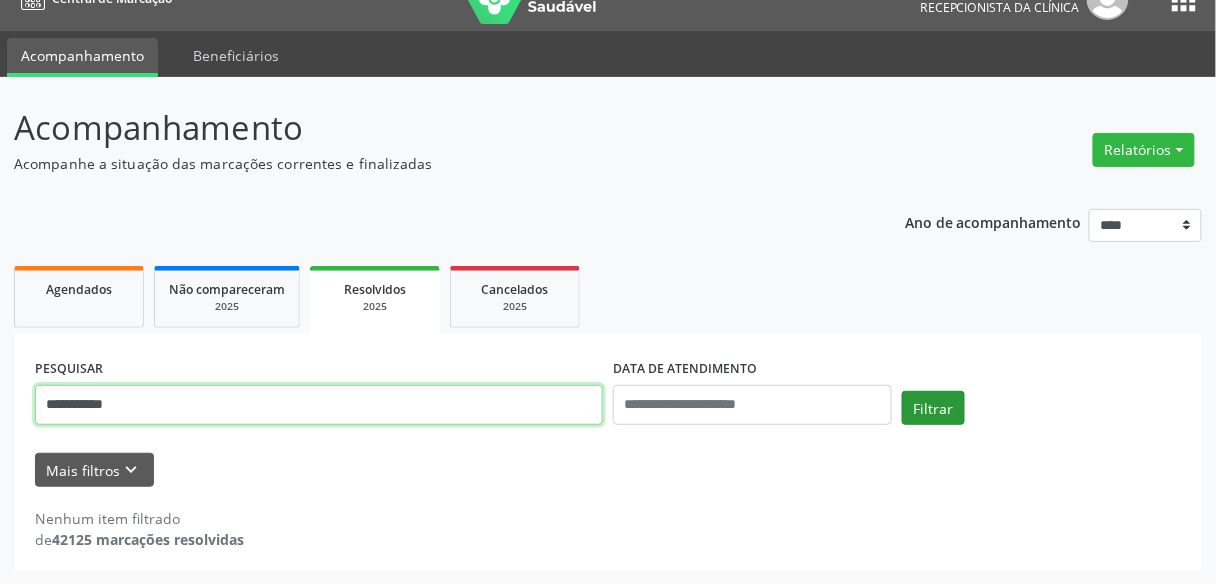 type on "**********" 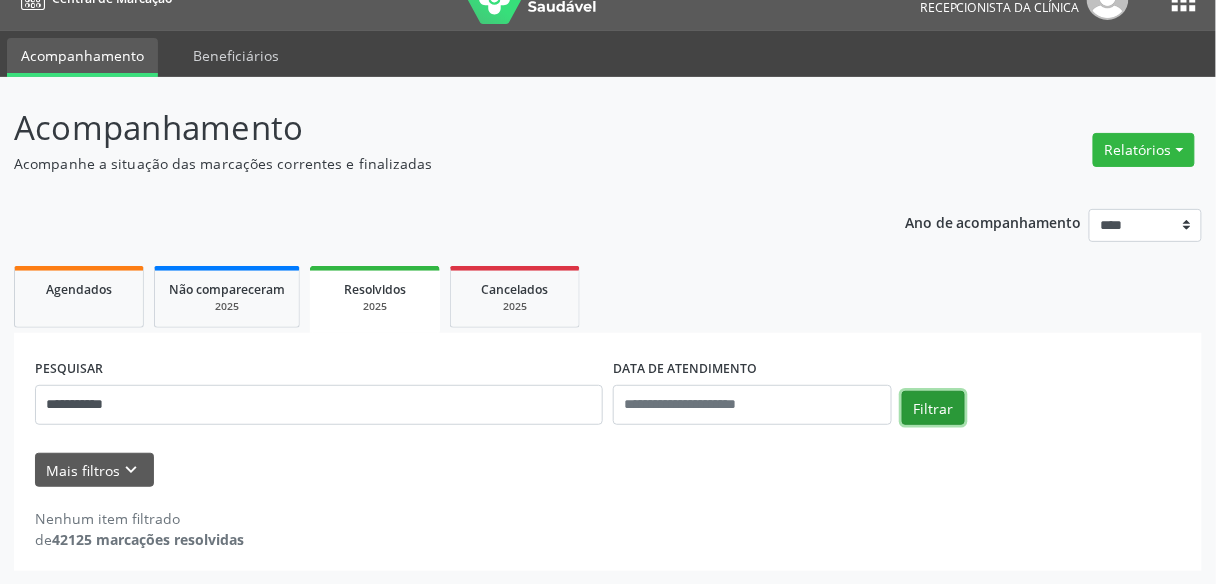 click on "Filtrar" at bounding box center [933, 408] 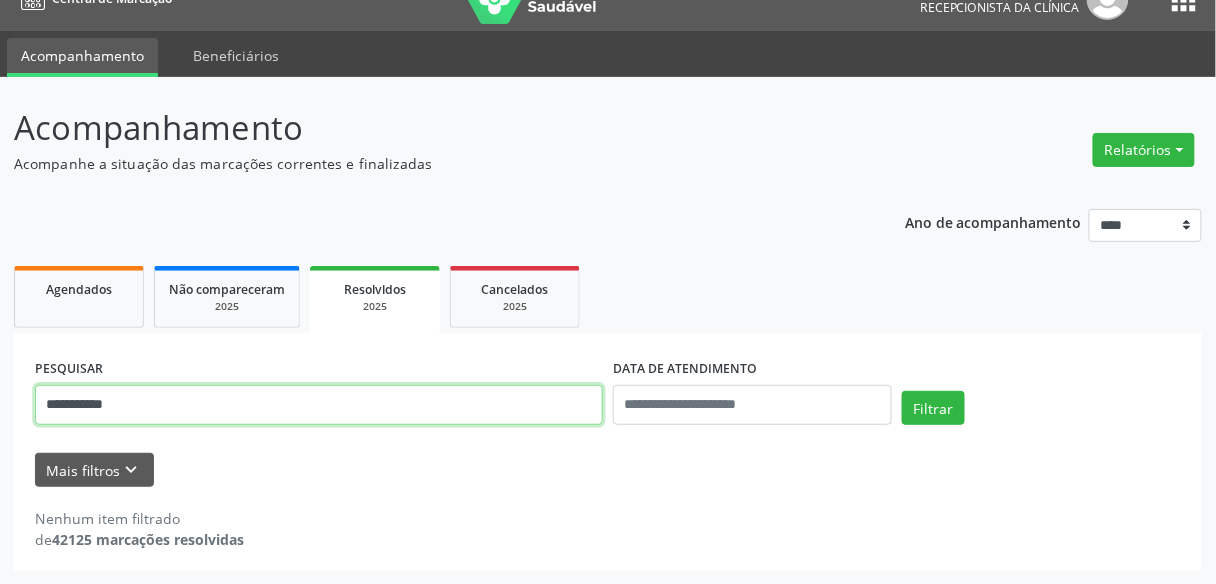 drag, startPoint x: 181, startPoint y: 395, endPoint x: 0, endPoint y: 417, distance: 182.3321 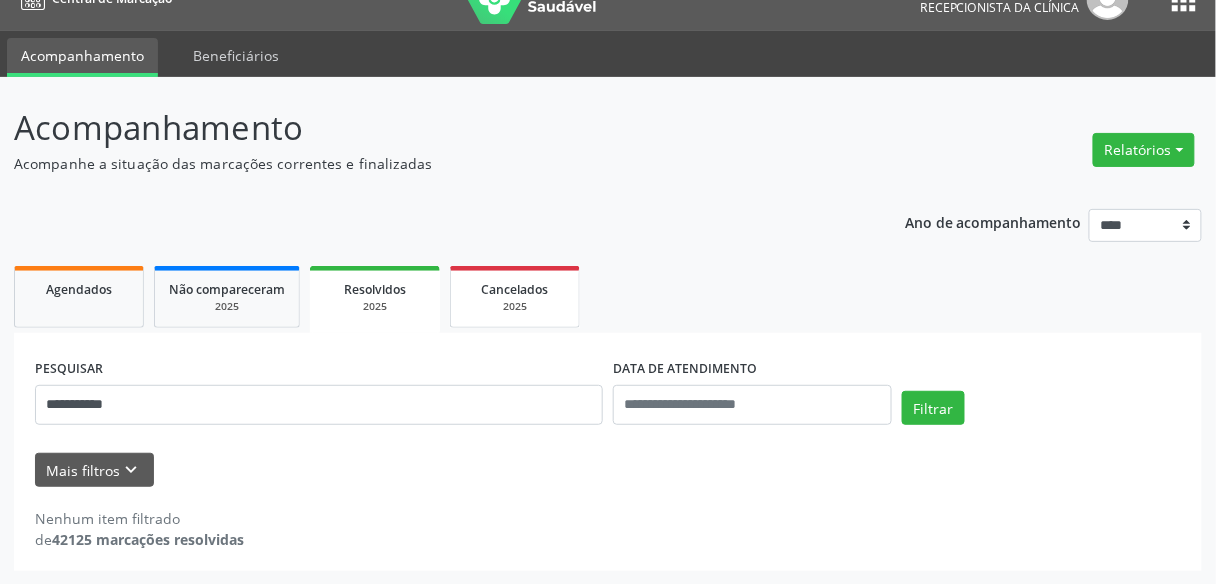 click on "Cancelados
2025" at bounding box center [515, 297] 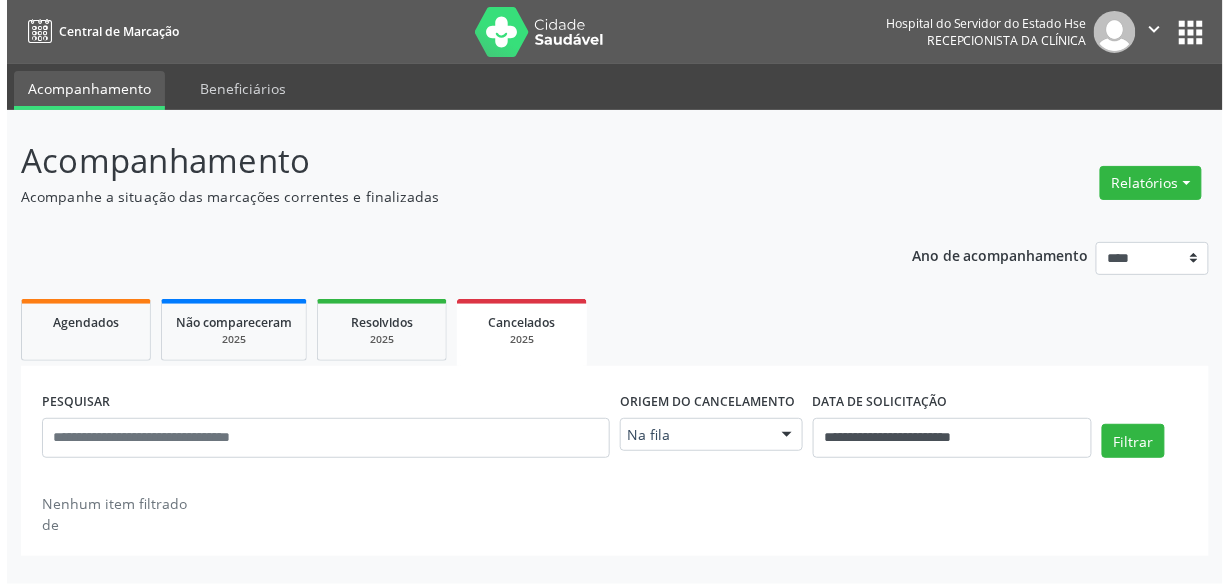 scroll, scrollTop: 0, scrollLeft: 0, axis: both 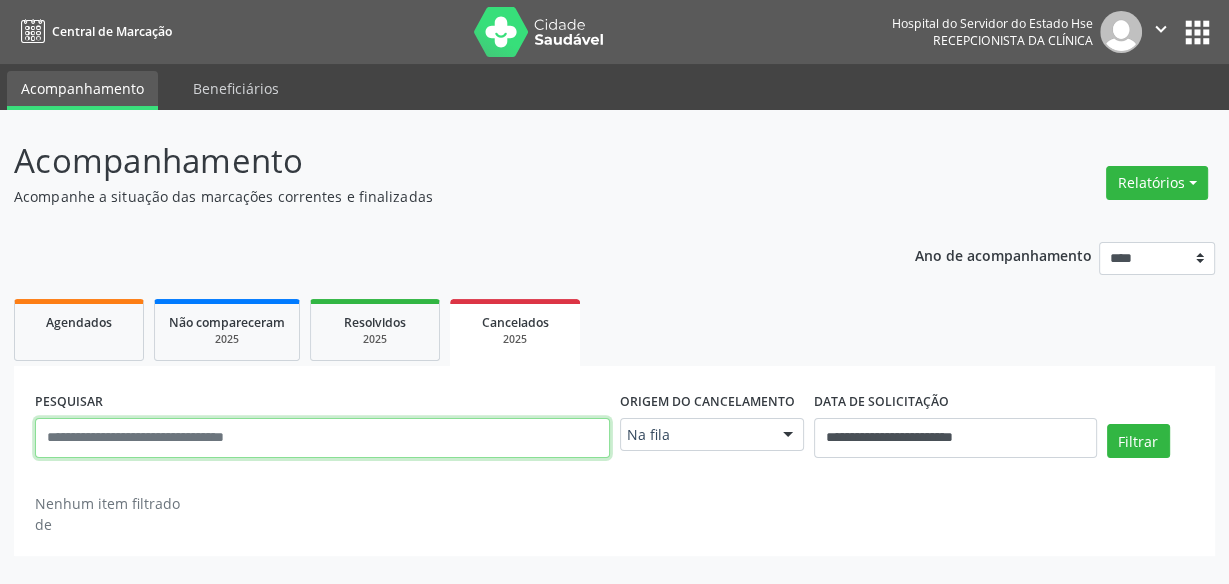 click at bounding box center (322, 438) 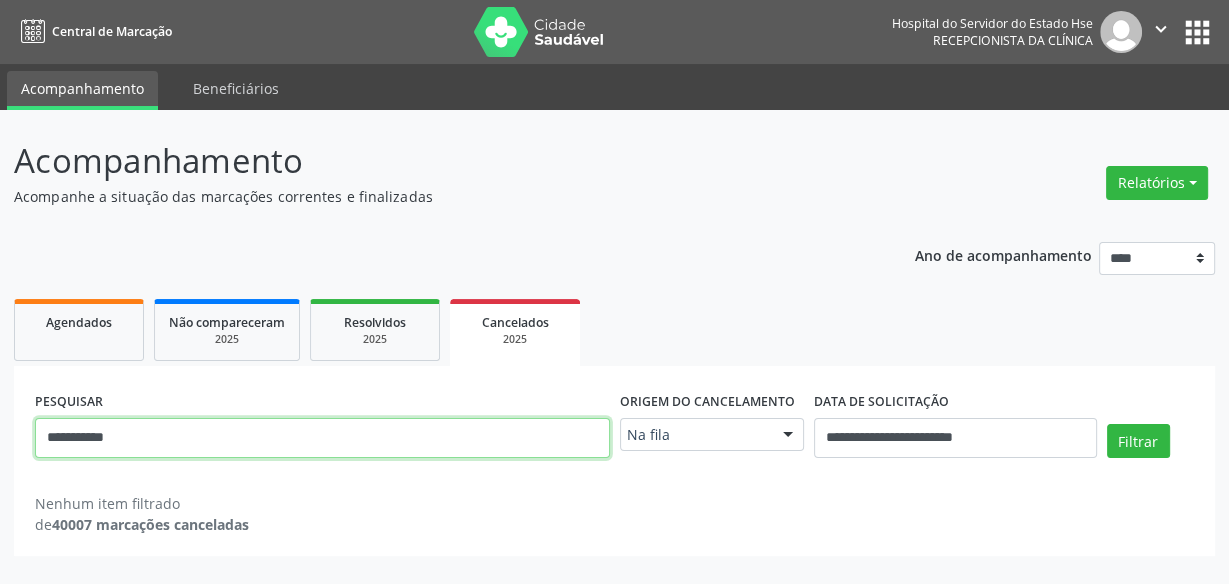 type on "**********" 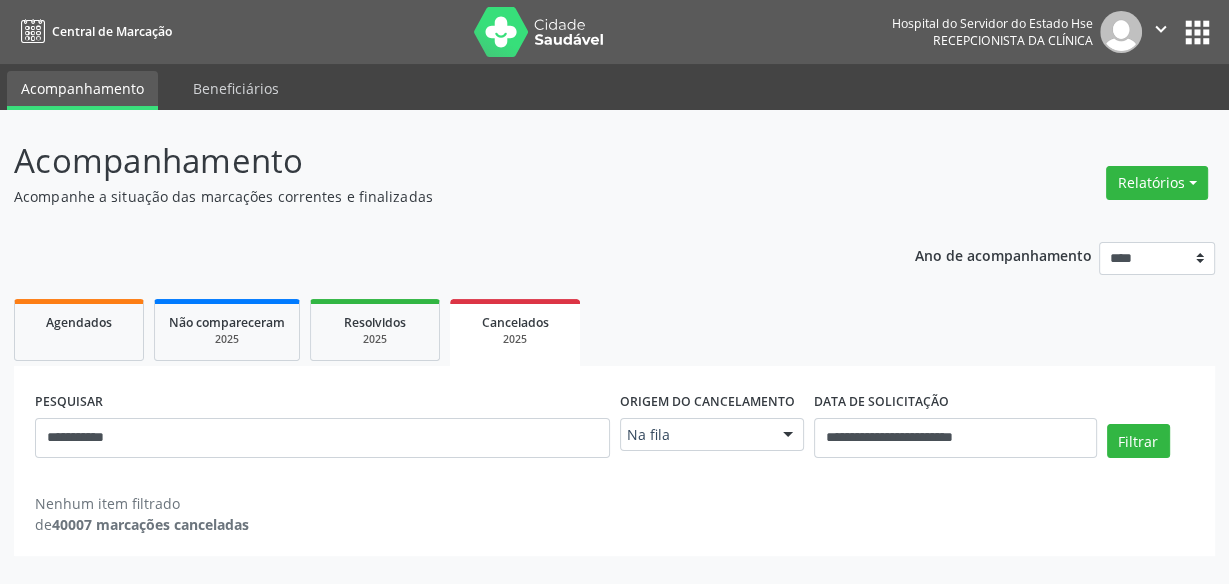 click at bounding box center (788, 436) 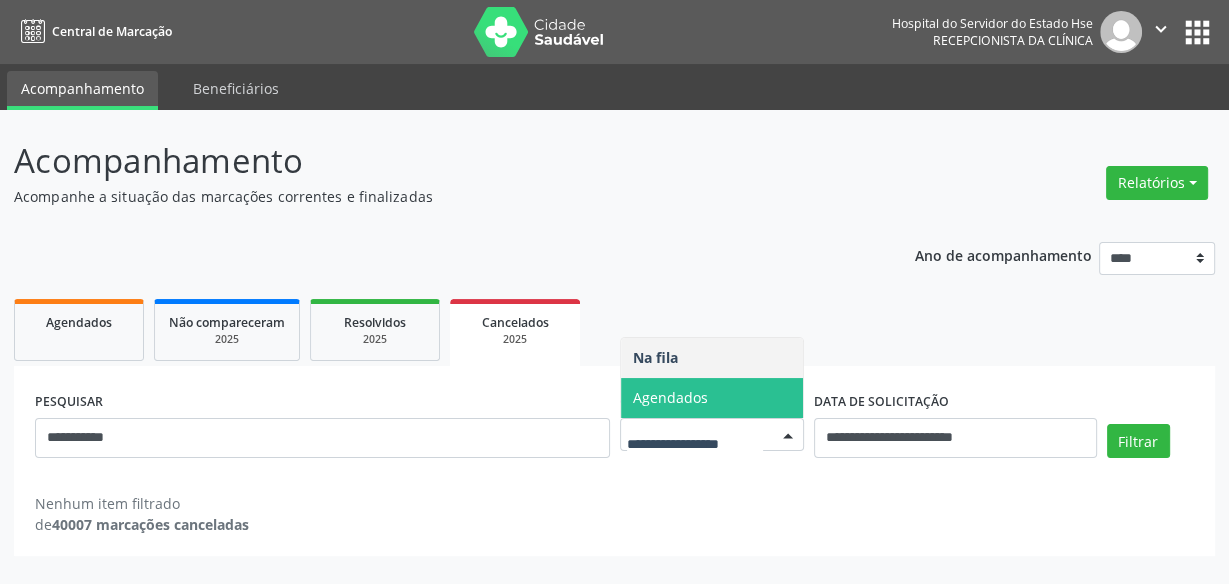 click on "Agendados" at bounding box center (712, 398) 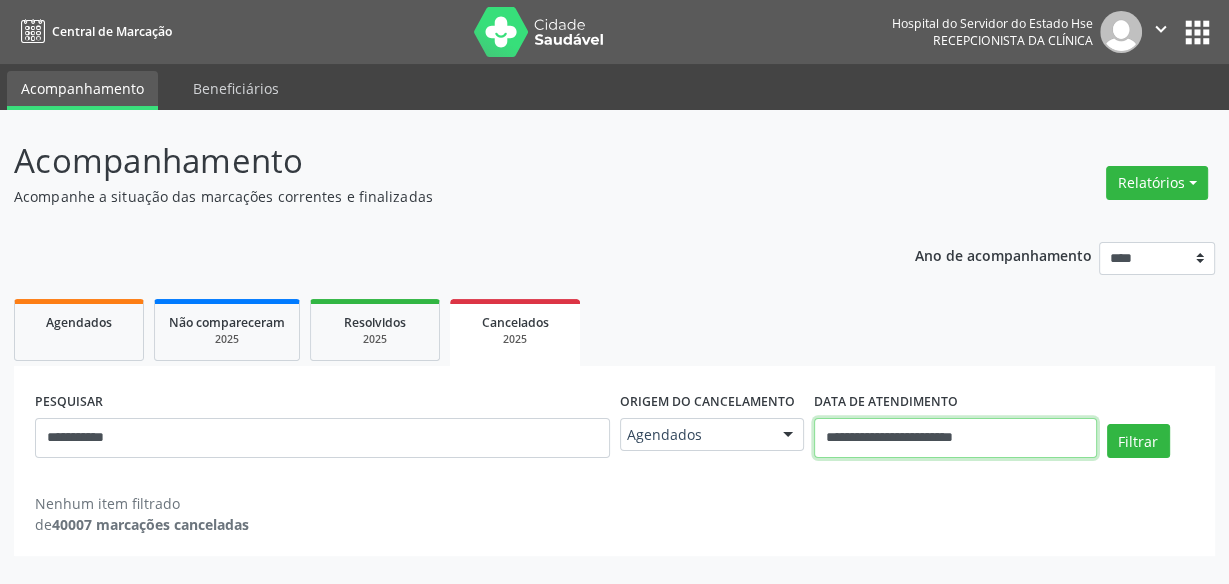 click on "**********" at bounding box center (955, 438) 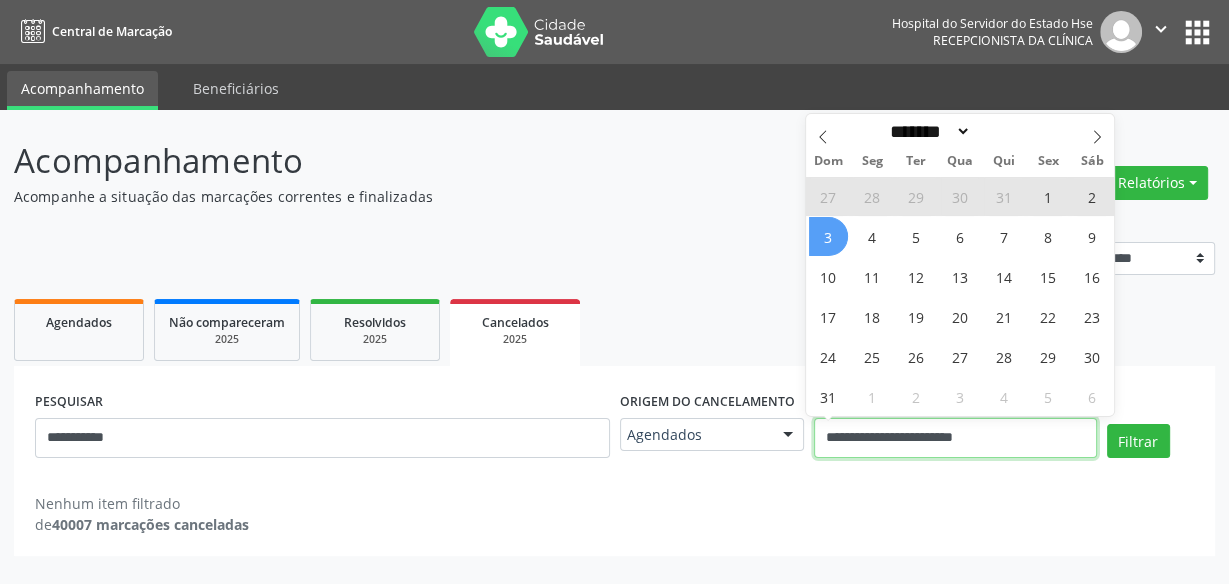 type 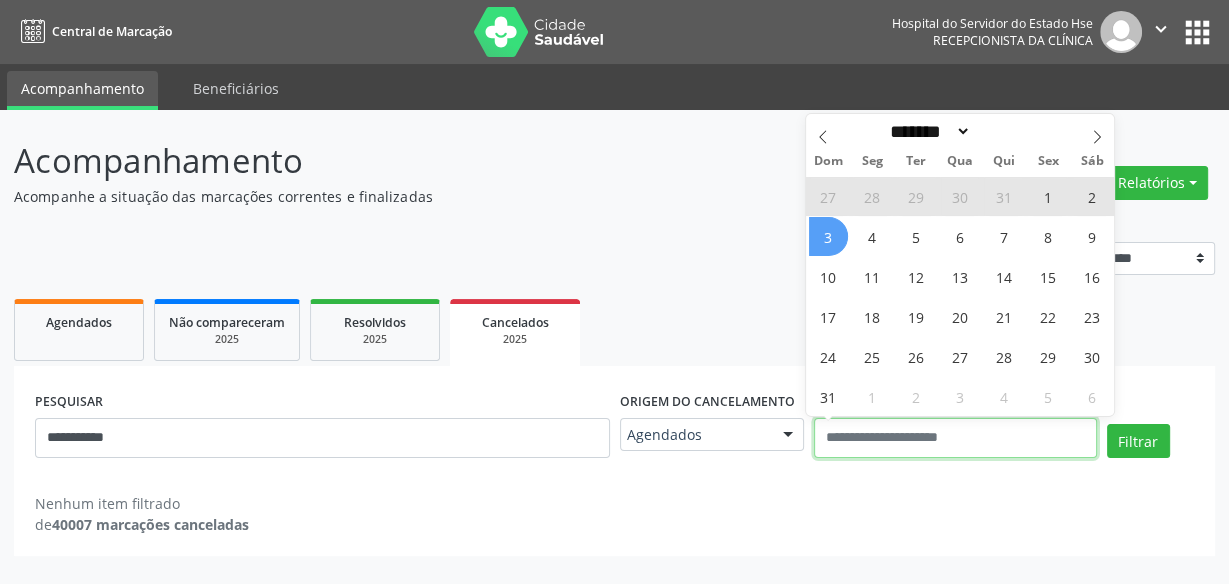 select on "*" 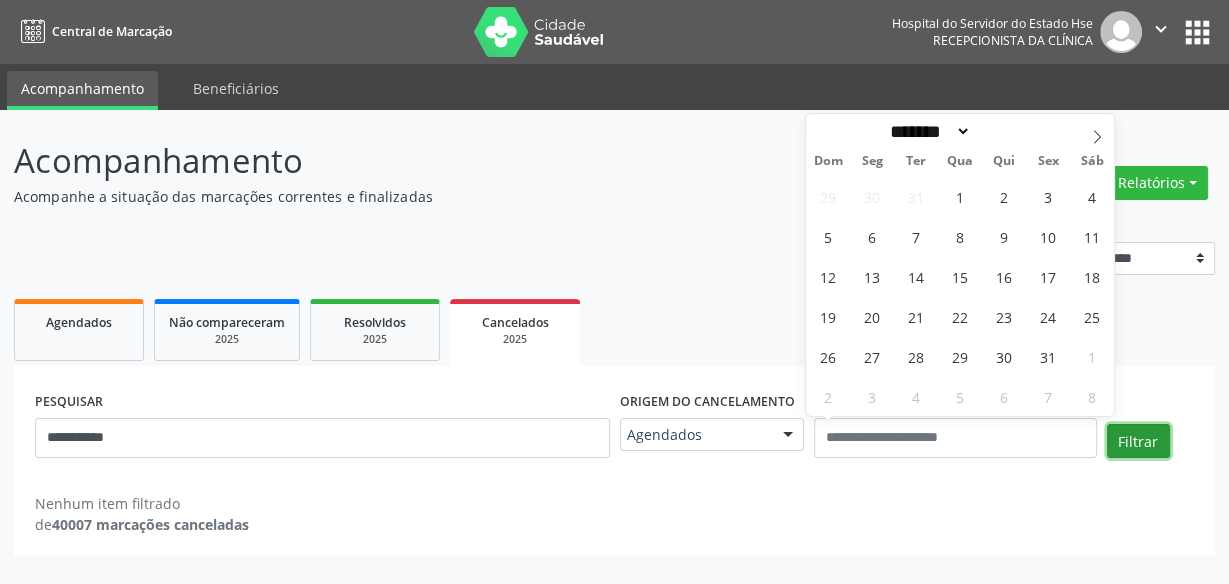 click on "Filtrar" at bounding box center (1138, 441) 